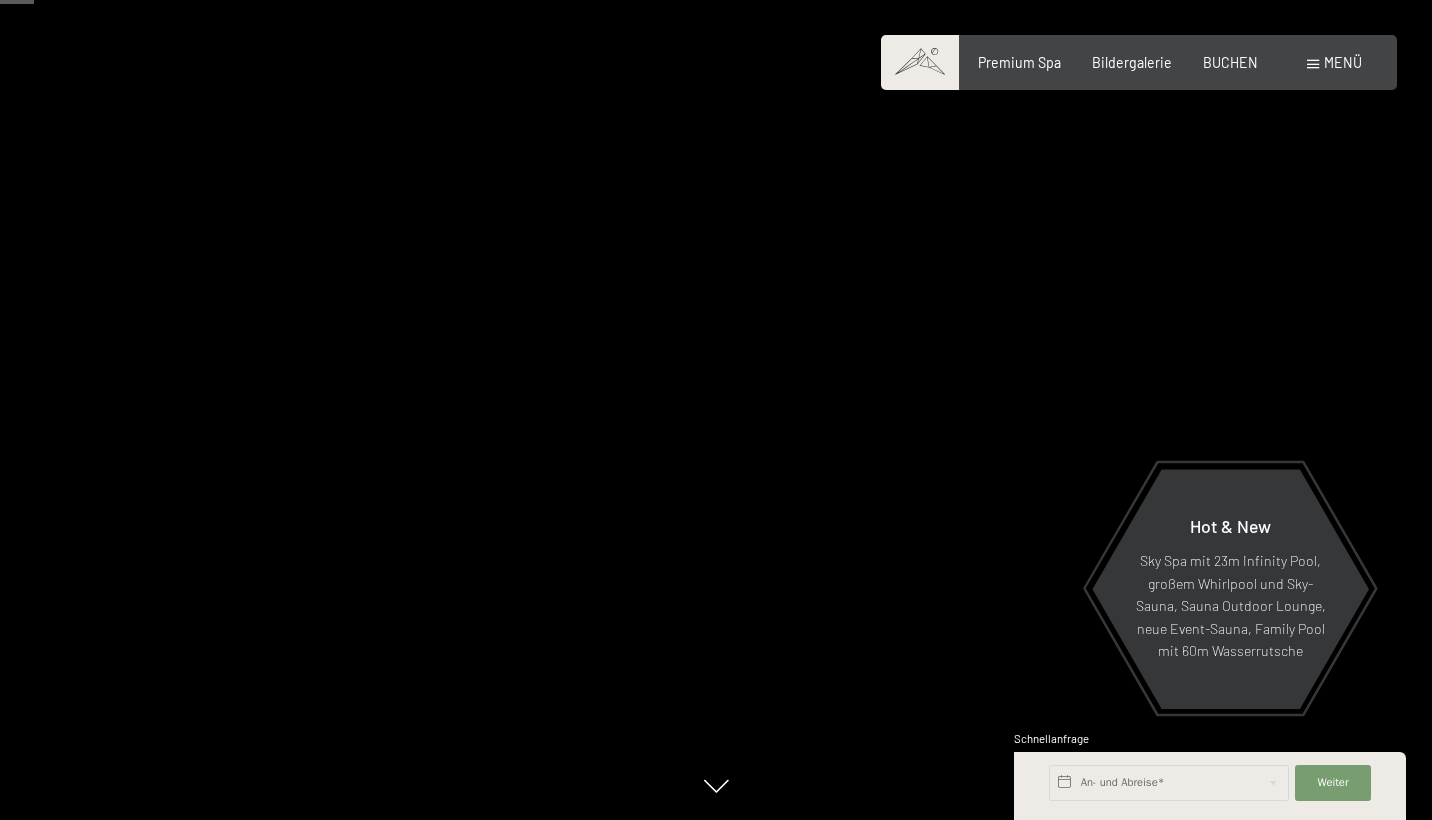 scroll, scrollTop: 214, scrollLeft: 0, axis: vertical 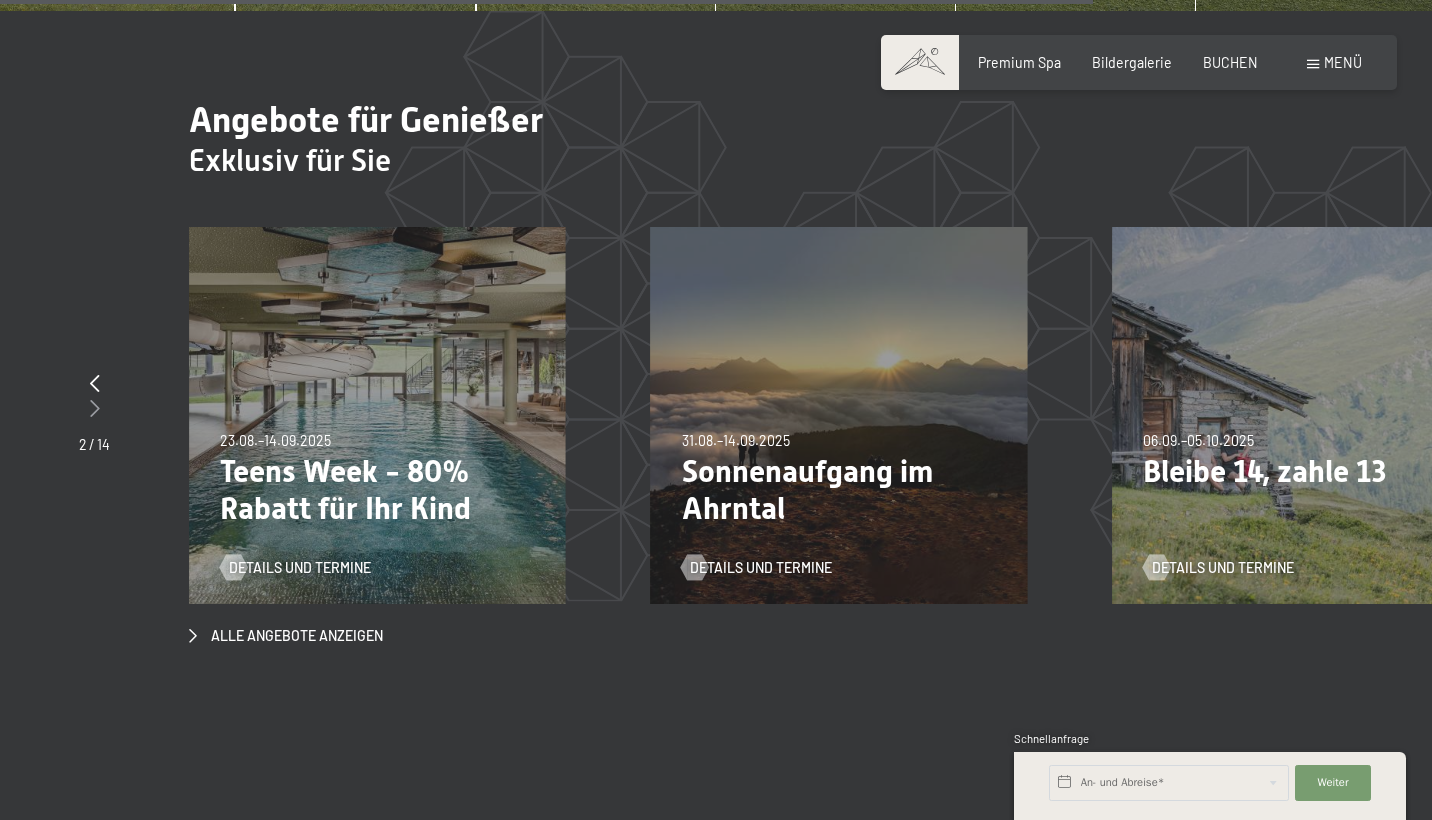 click at bounding box center (95, 408) 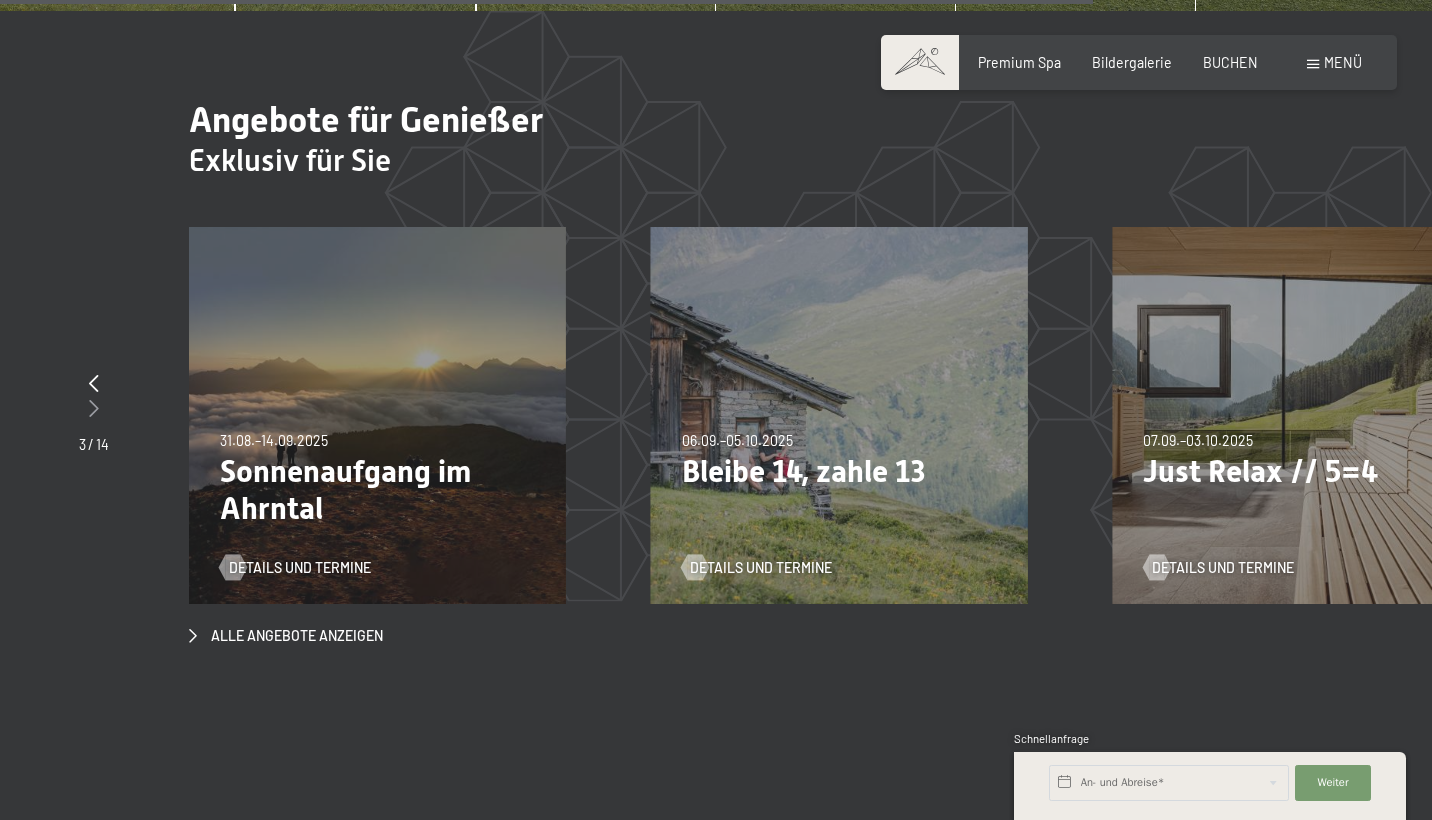 click at bounding box center [94, 408] 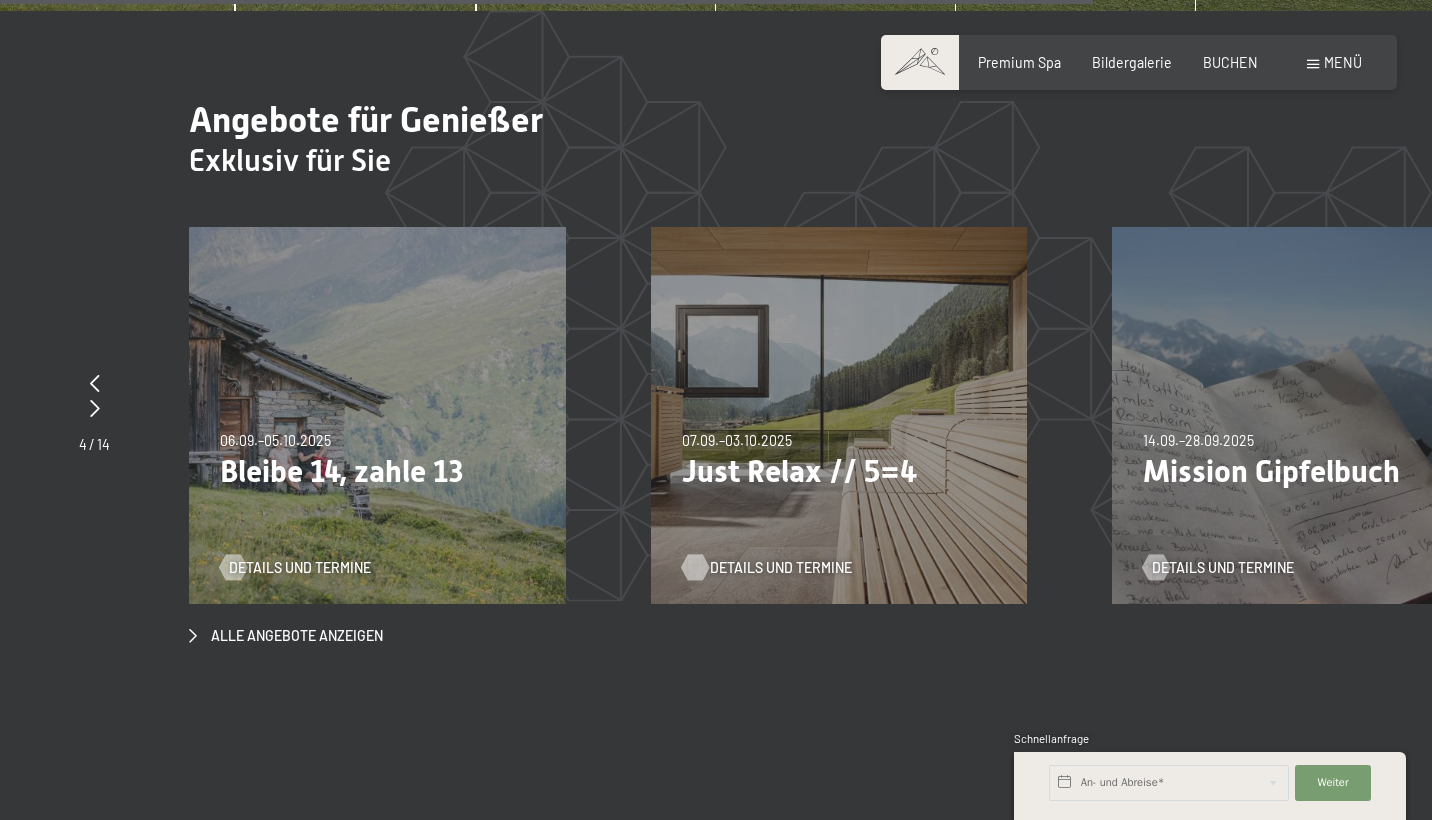 click on "Details und Termine" at bounding box center [781, 568] 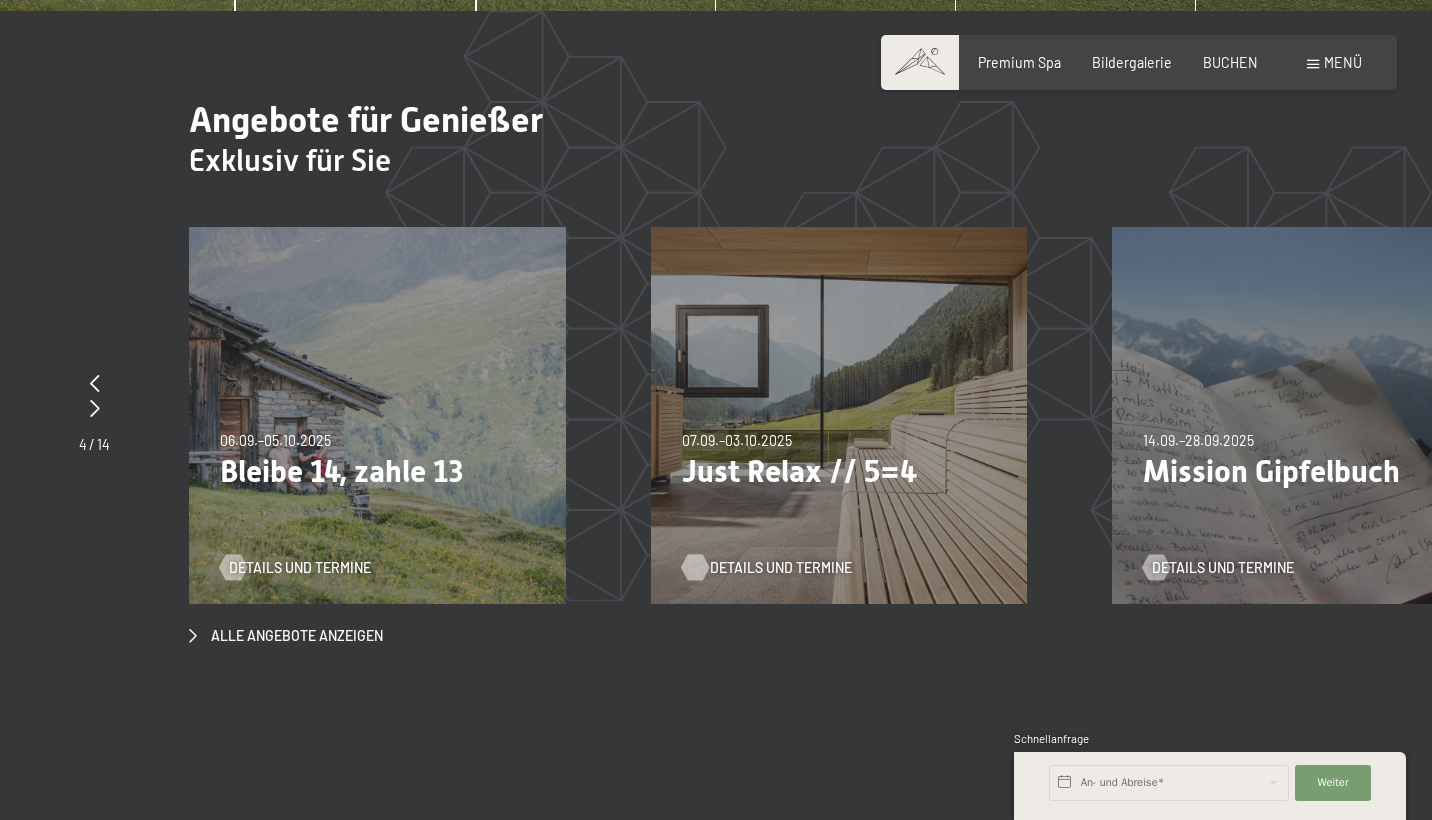 scroll, scrollTop: 0, scrollLeft: 0, axis: both 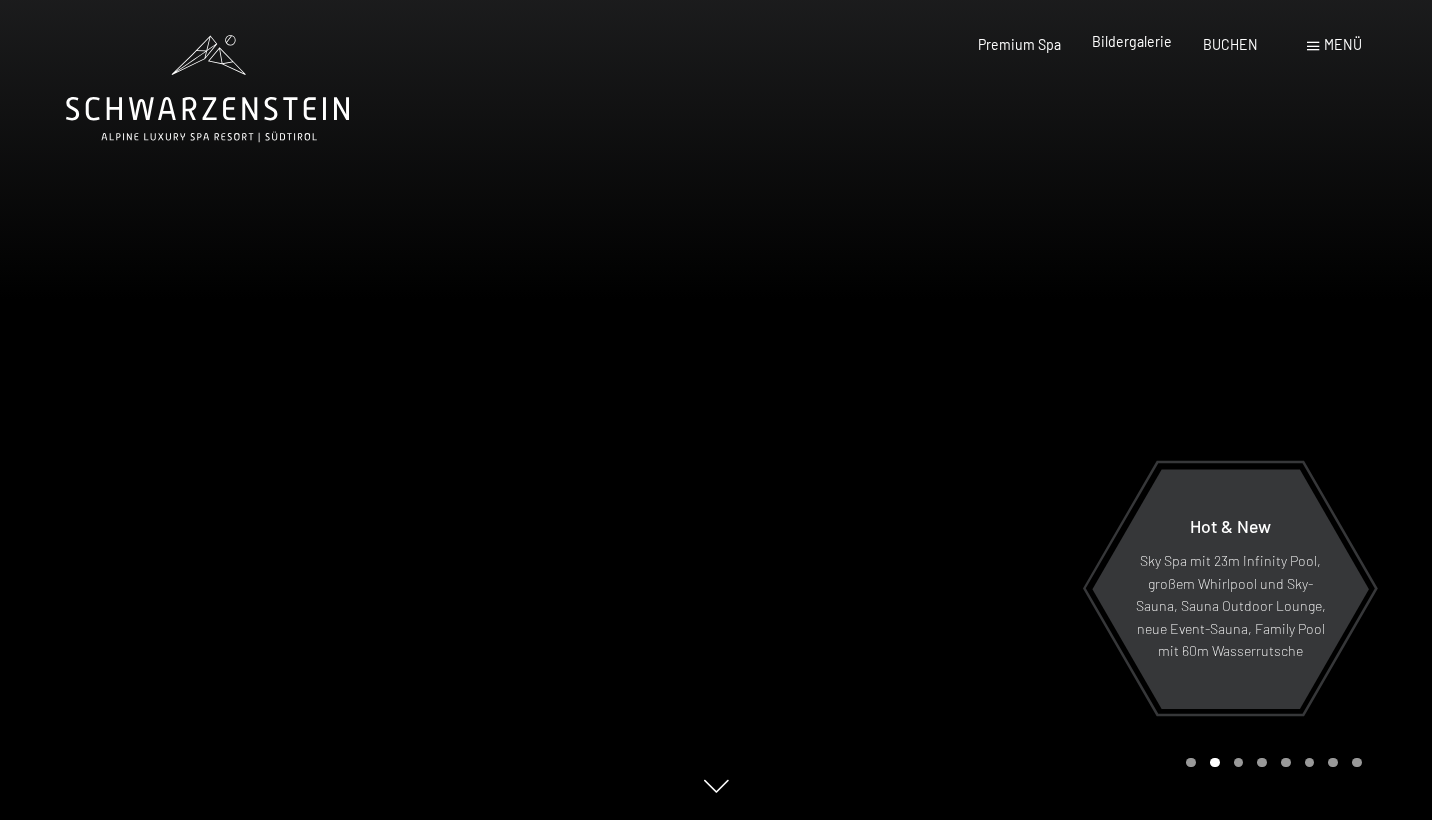 click on "Bildergalerie" at bounding box center [1132, 41] 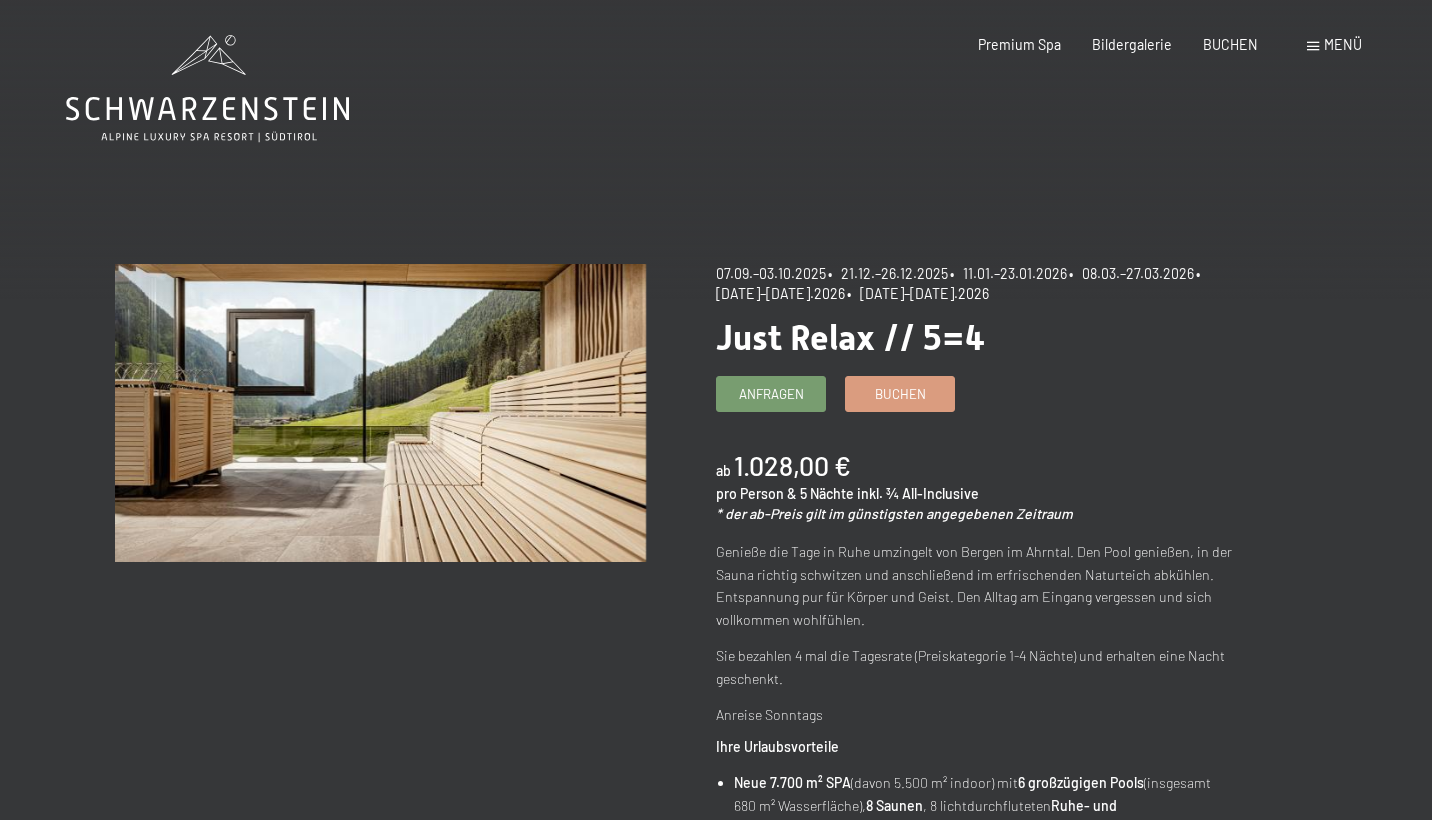 scroll, scrollTop: 0, scrollLeft: 0, axis: both 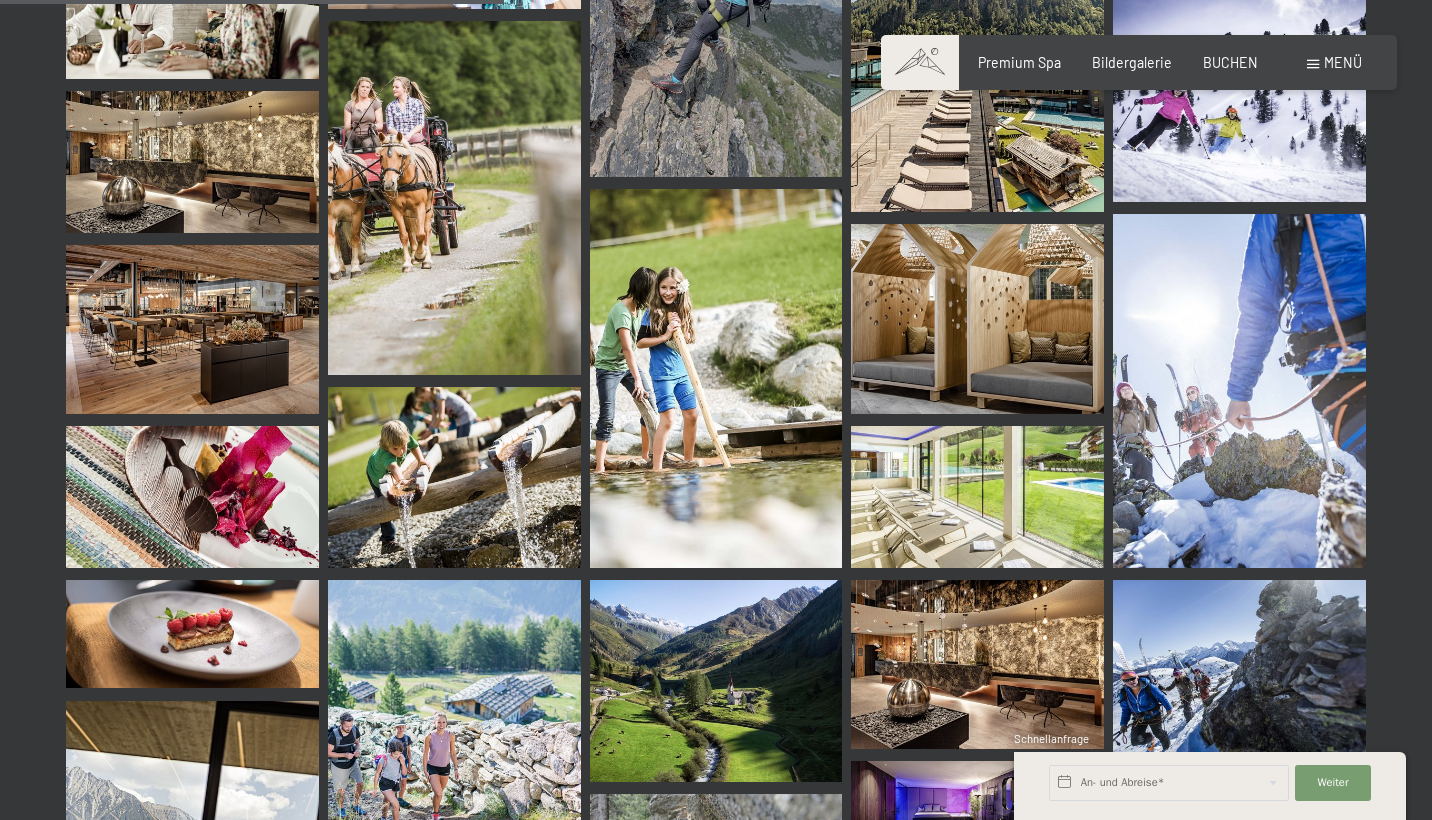 click on "Menü" at bounding box center [1343, 62] 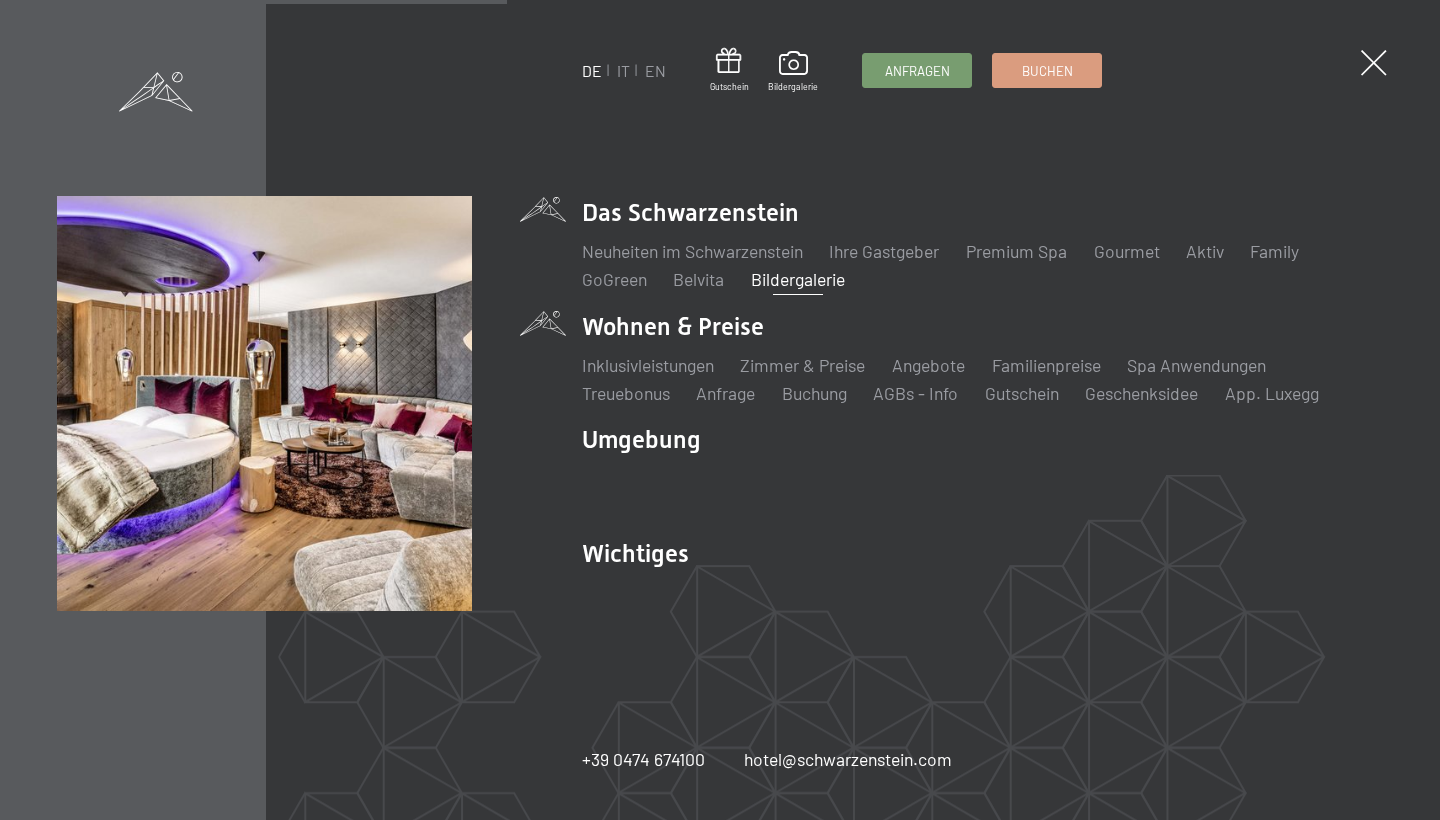 click on "Wohnen & Preise           Inklusivleistungen         Zimmer & Preise         Liste             Angebote         Liste             Familienpreise         Spa Anwendungen         Treuebonus         Anfrage         Buchung         AGBs - Info         Gutschein         Geschenksidee         App. Luxegg" at bounding box center [982, 358] 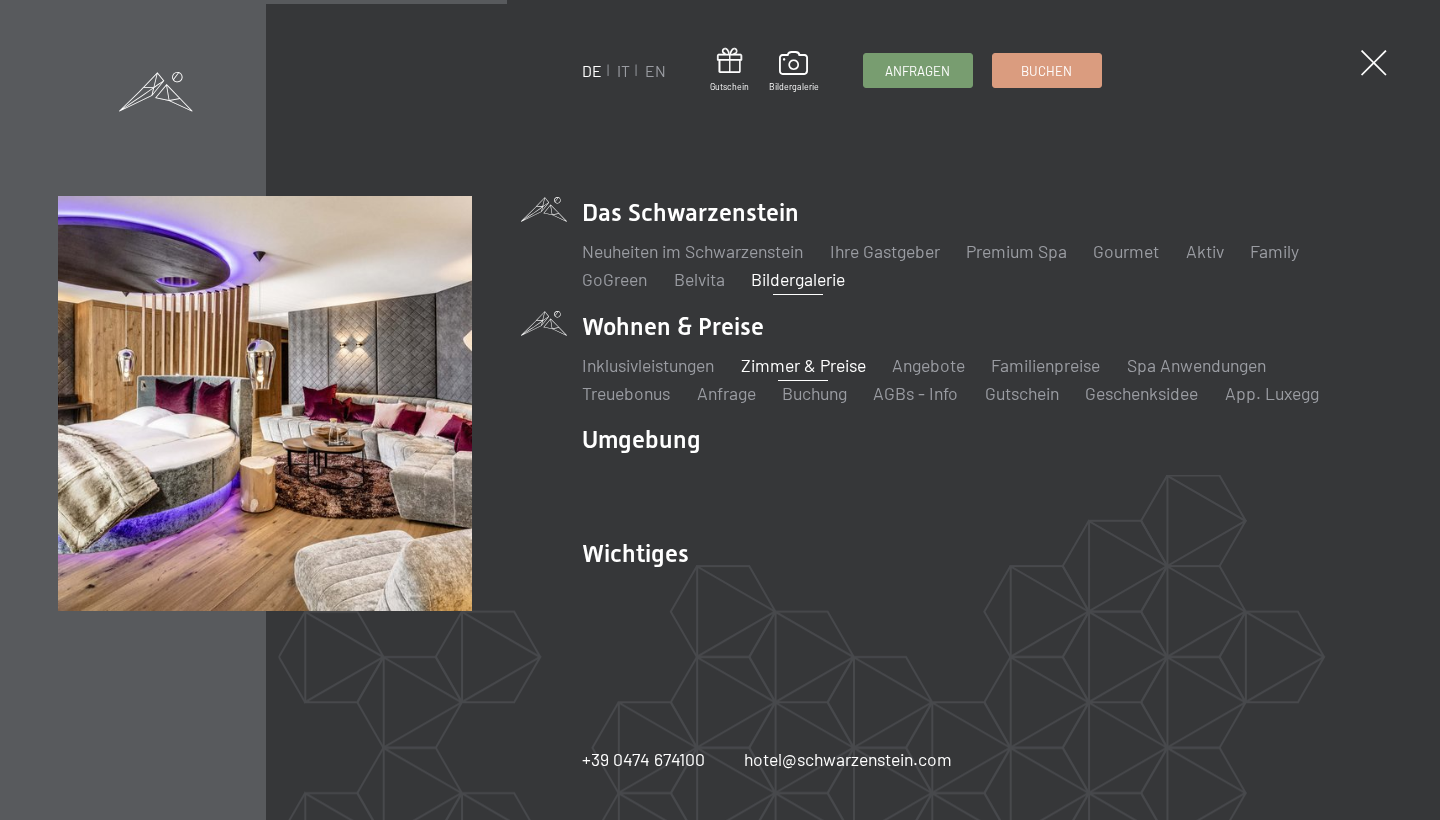 click on "Zimmer & Preise" at bounding box center (803, 365) 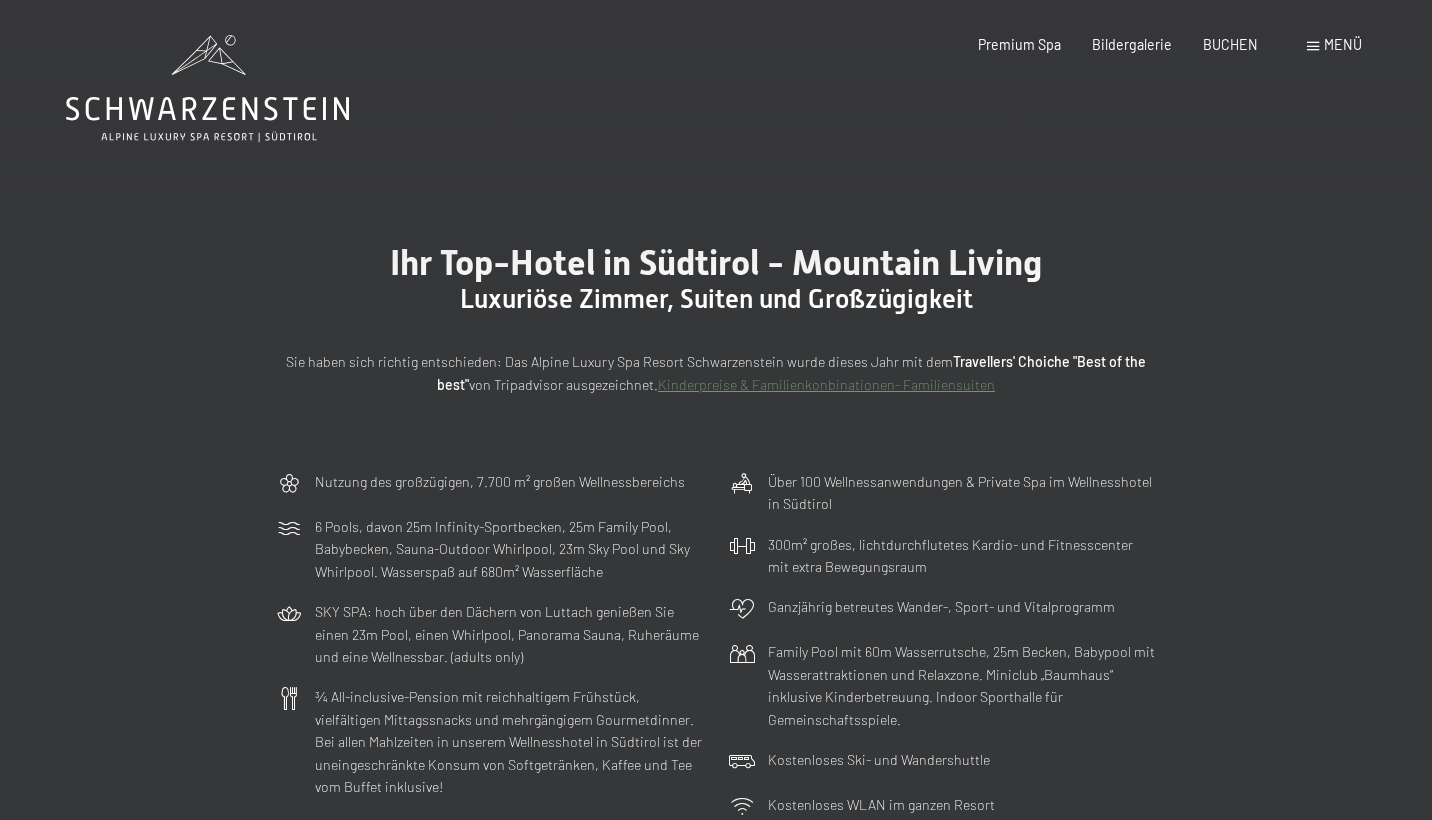 scroll, scrollTop: 0, scrollLeft: 0, axis: both 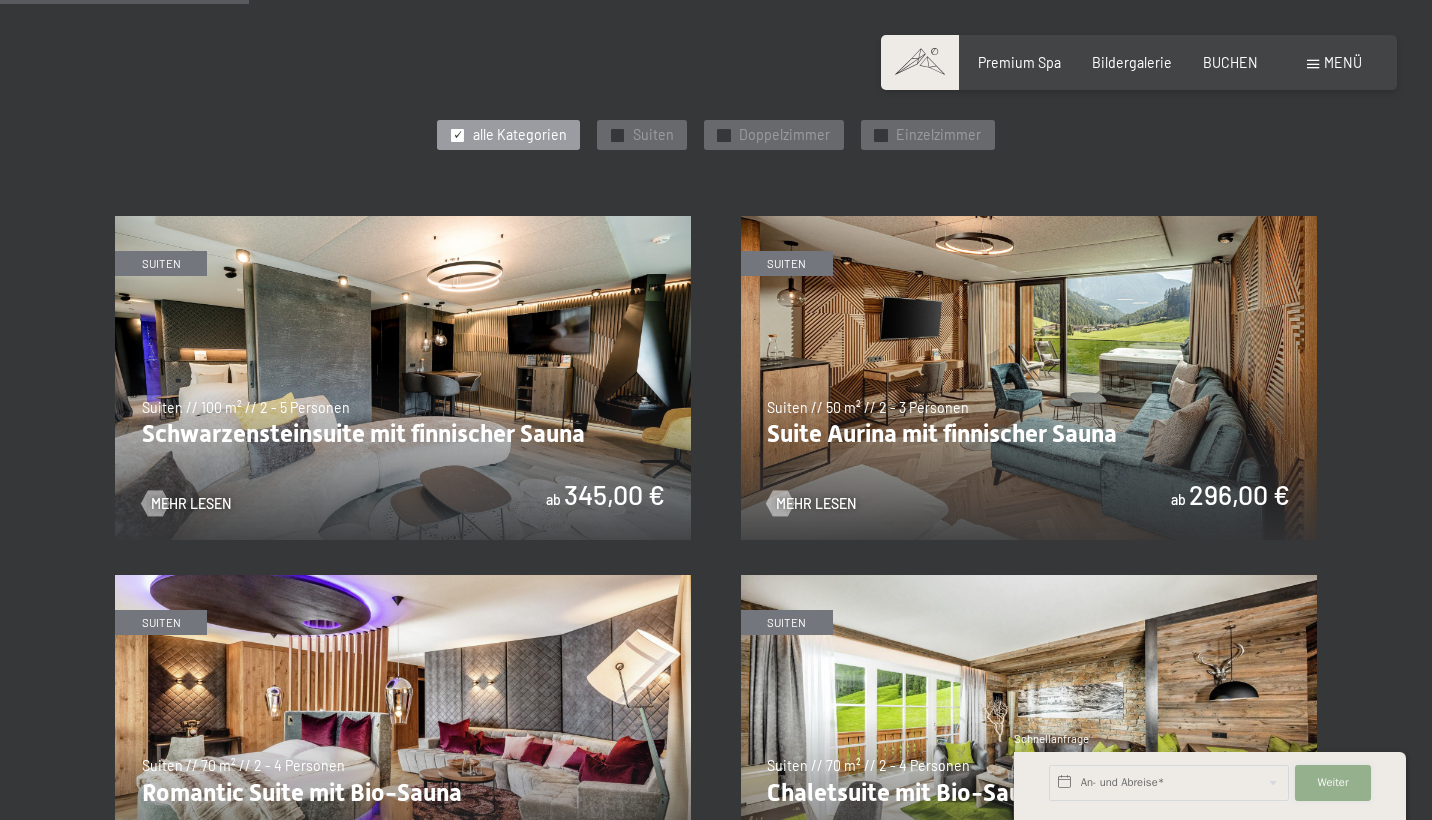 click on "Weiter" at bounding box center (1332, 783) 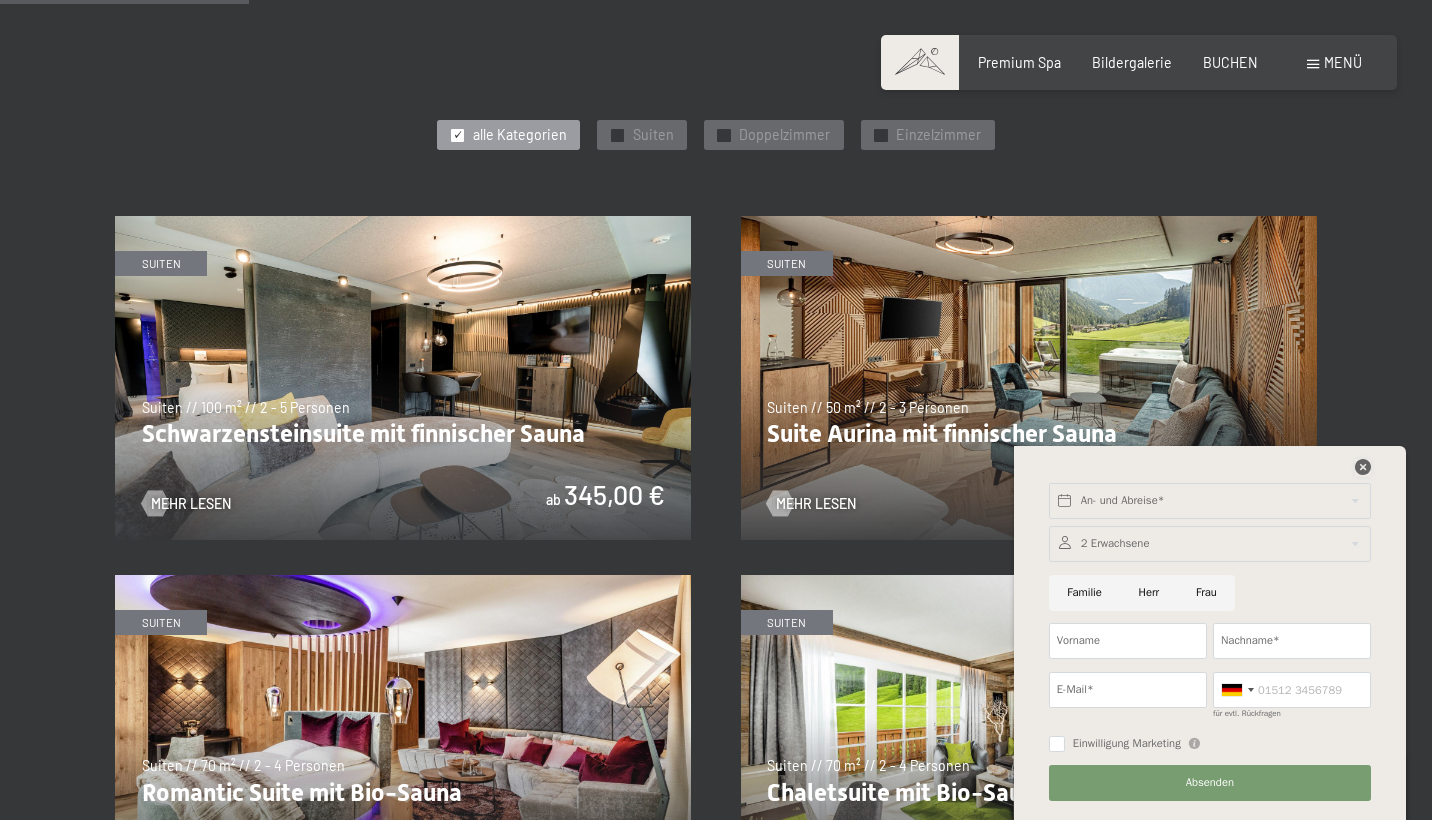 click at bounding box center (1363, 467) 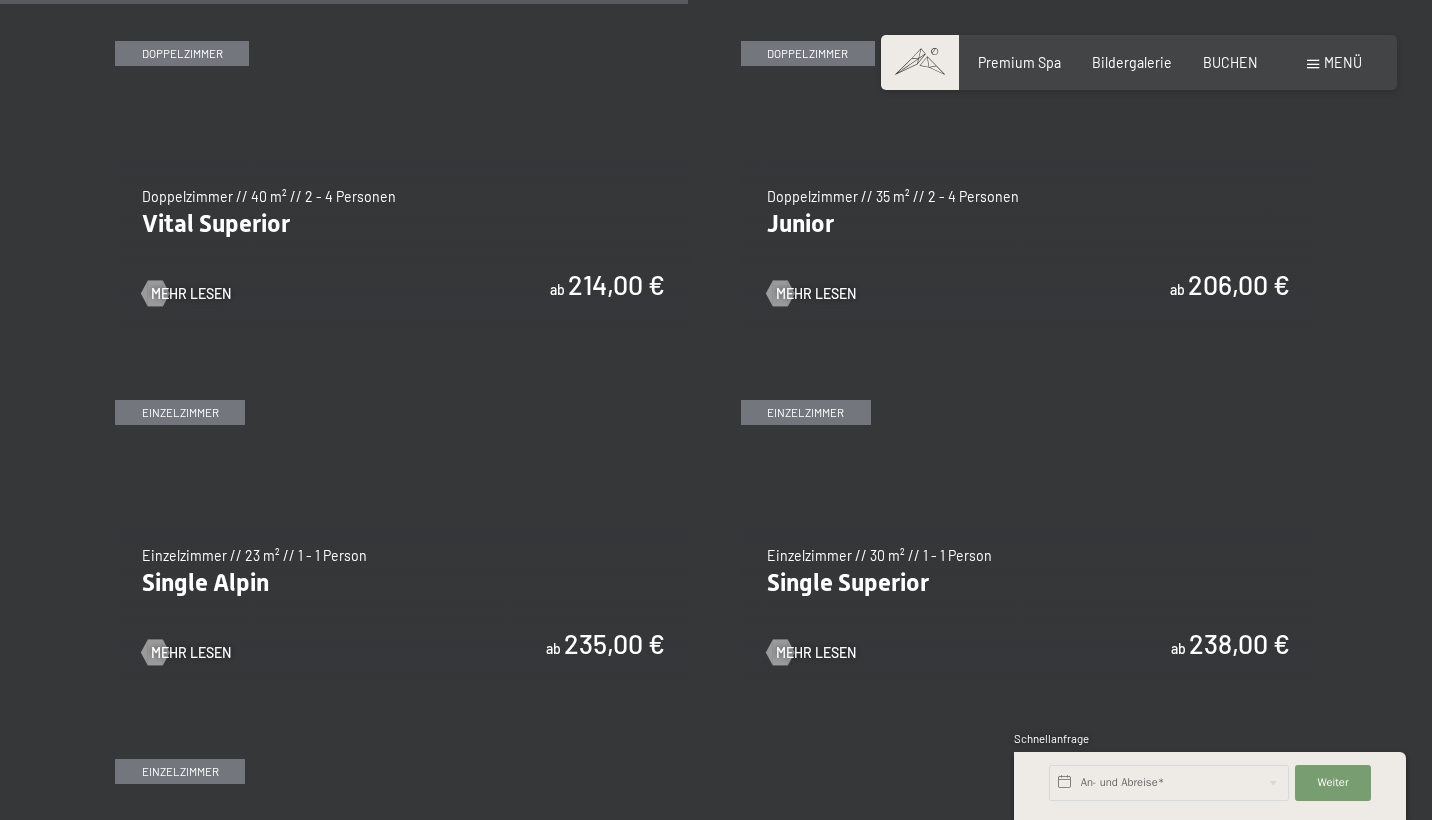 scroll, scrollTop: 2599, scrollLeft: 0, axis: vertical 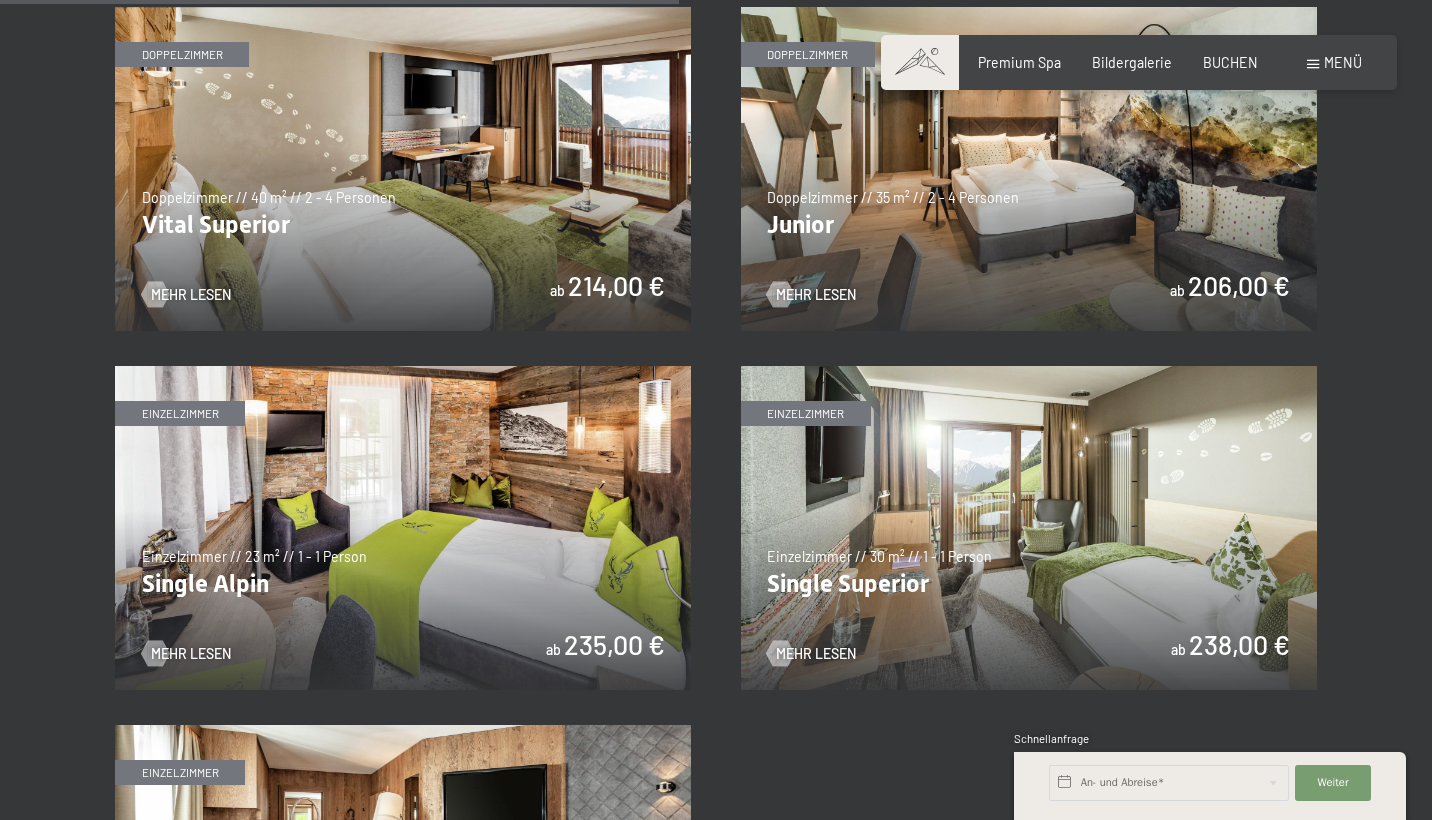 click at bounding box center (403, 169) 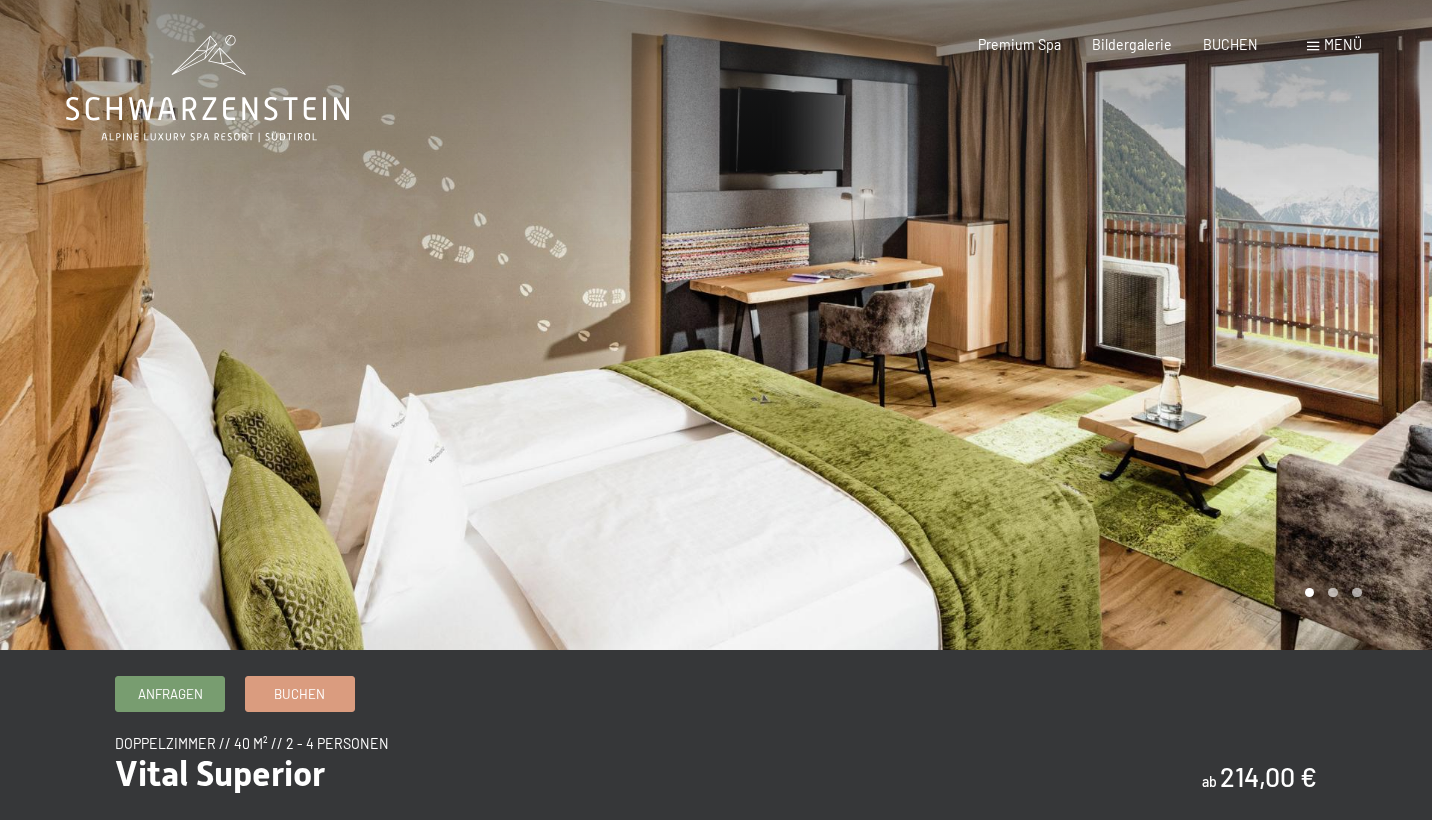 scroll, scrollTop: 0, scrollLeft: 0, axis: both 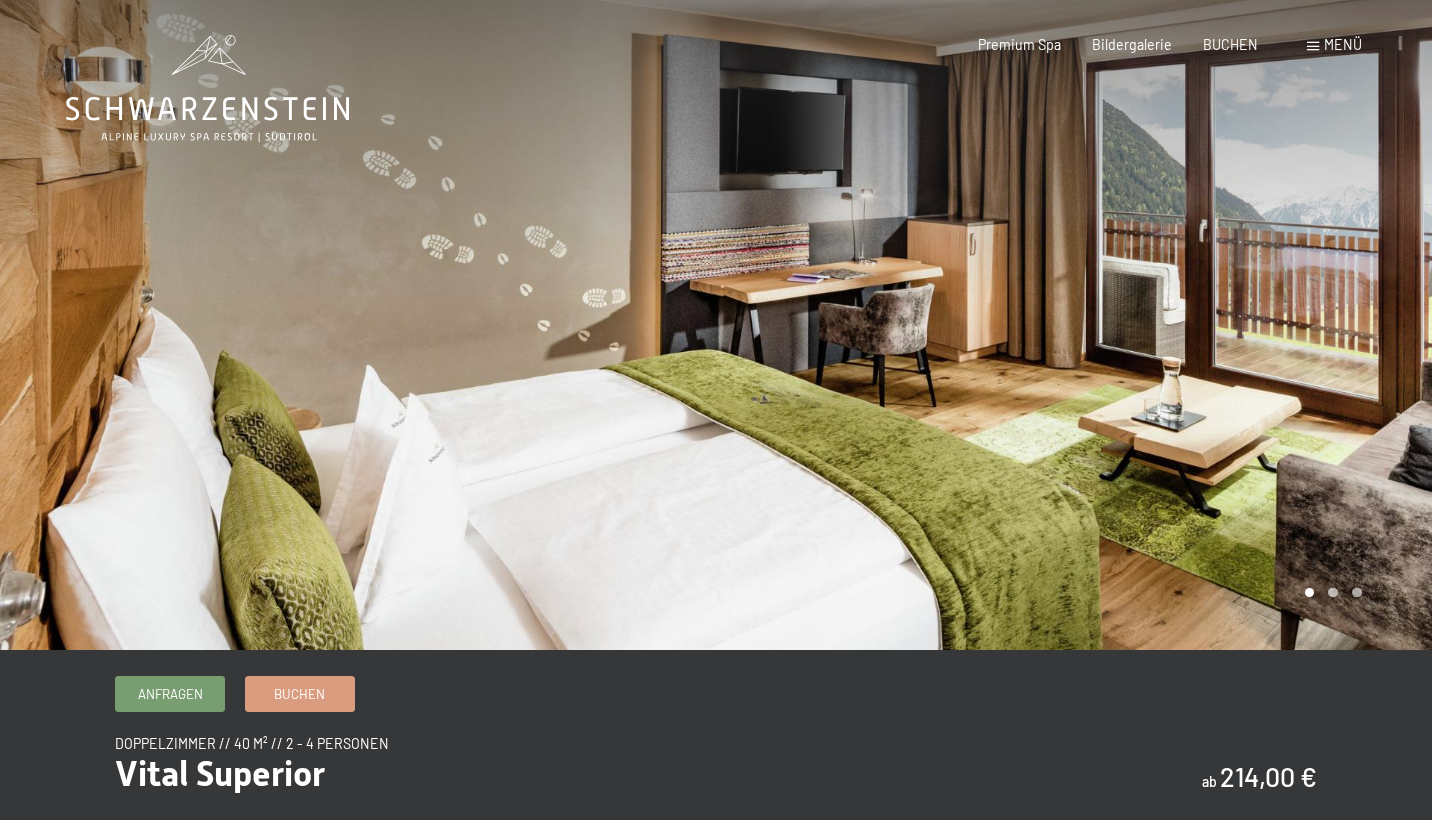 click at bounding box center [1074, 325] 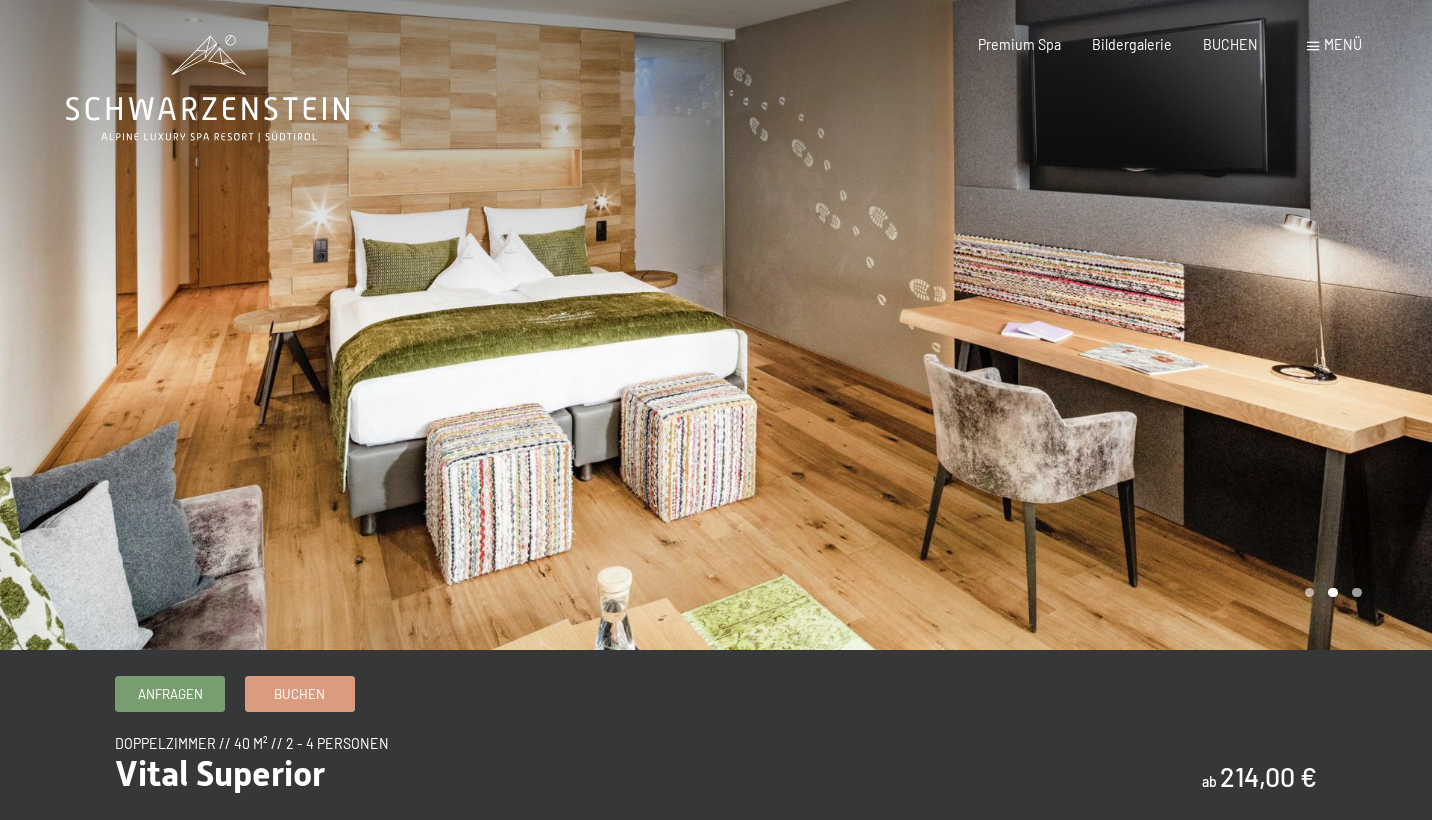 click at bounding box center (1074, 325) 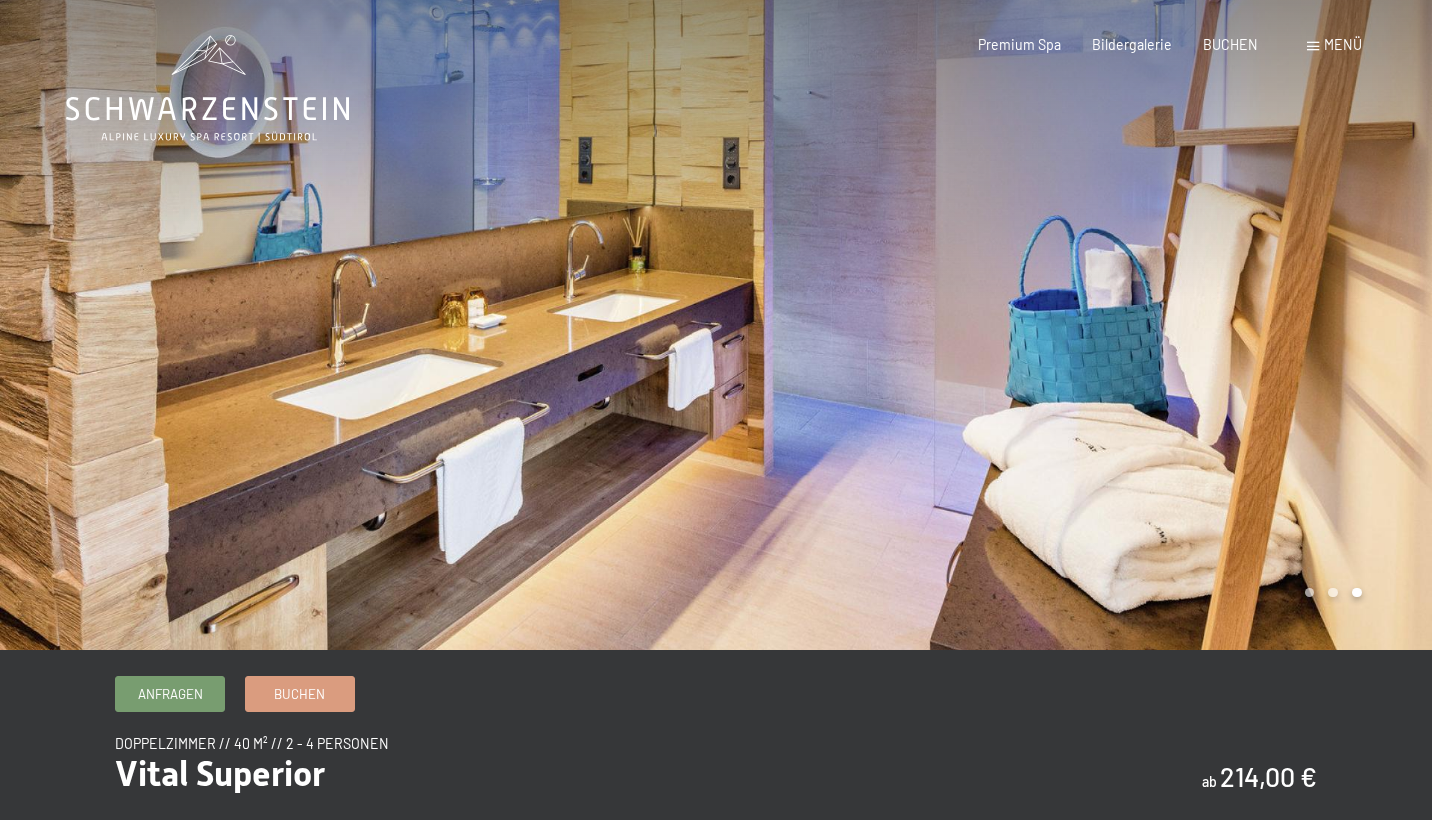 click at bounding box center [1074, 325] 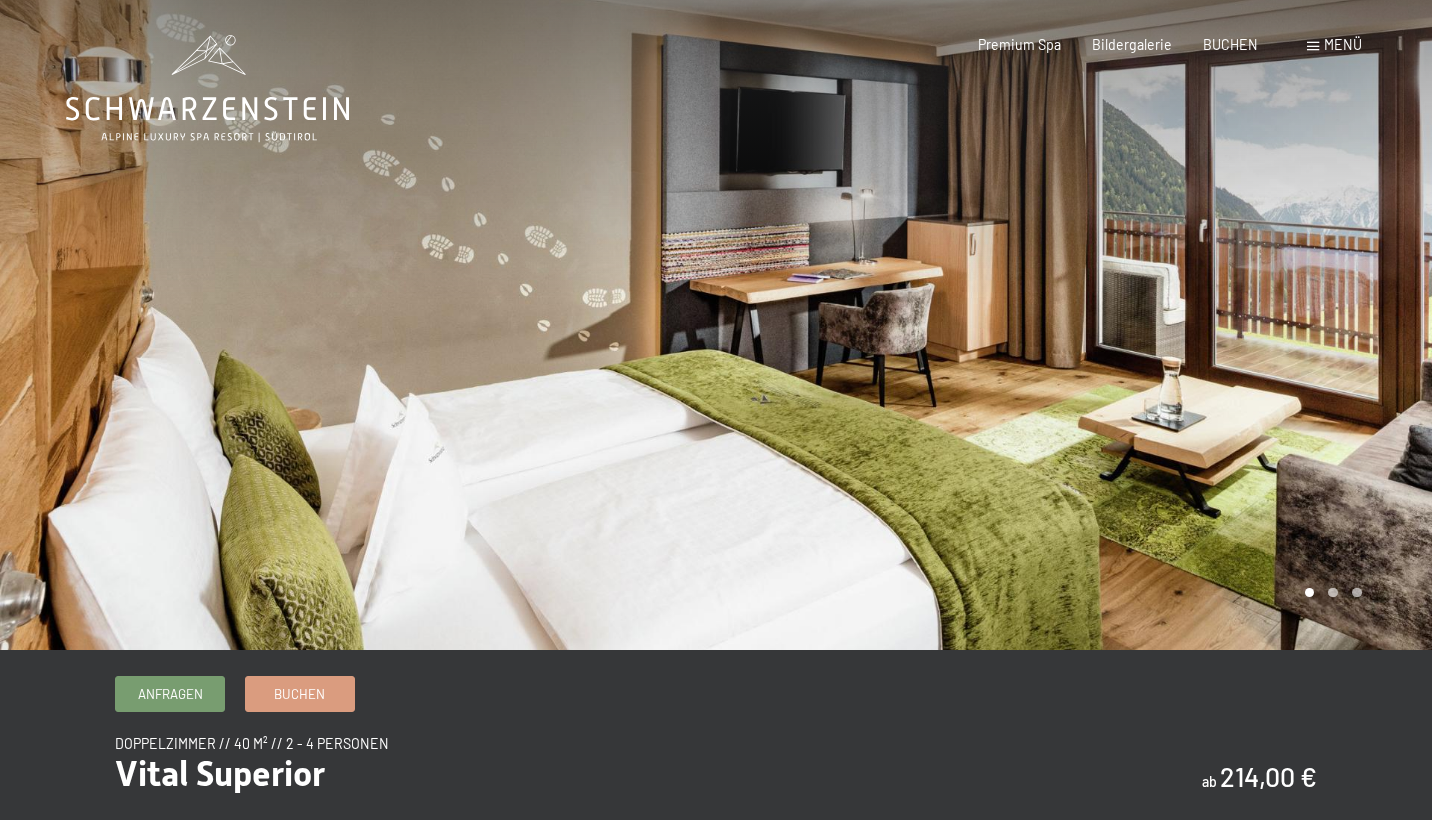 click at bounding box center [1074, 325] 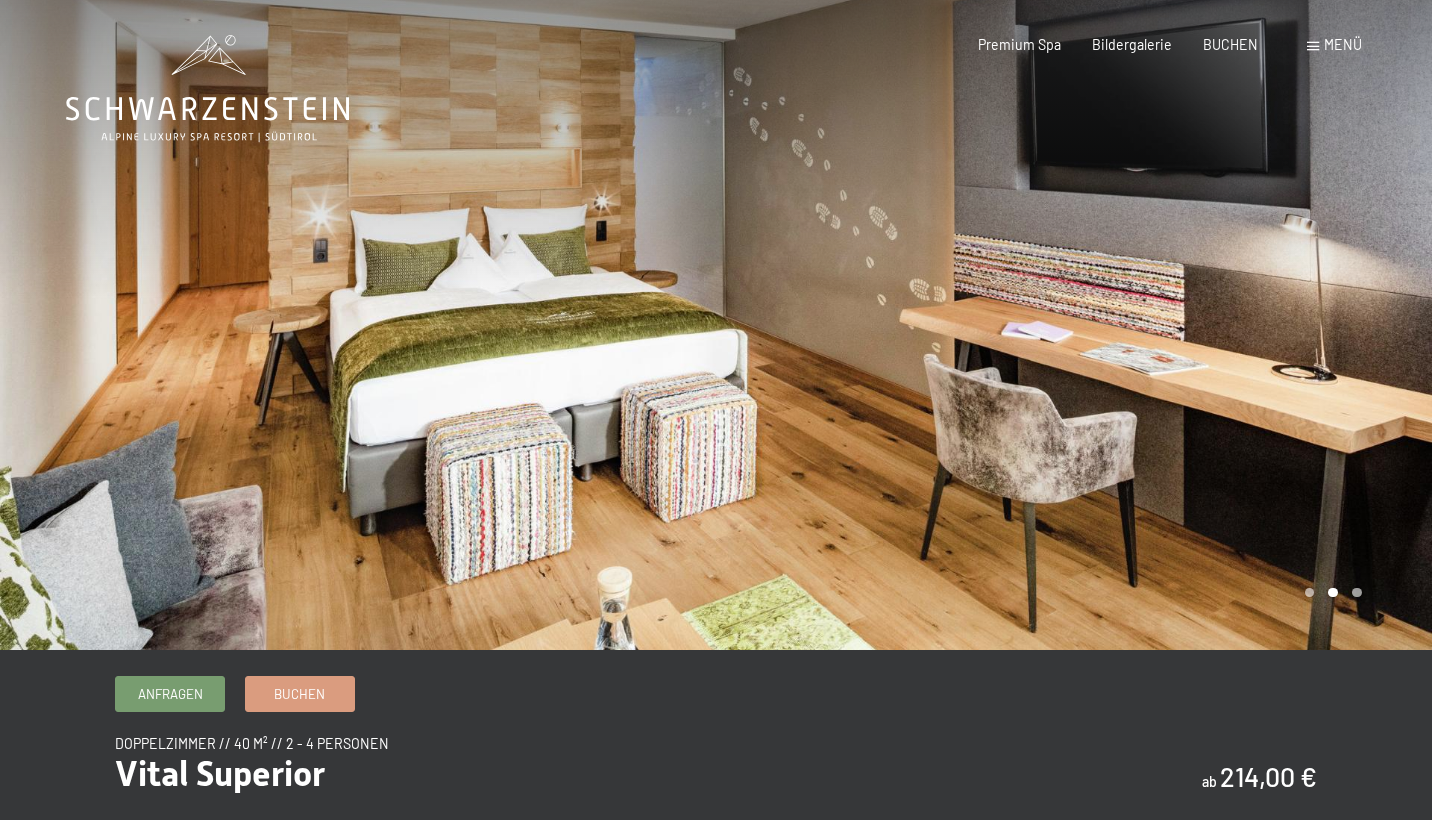 click at bounding box center (1074, 325) 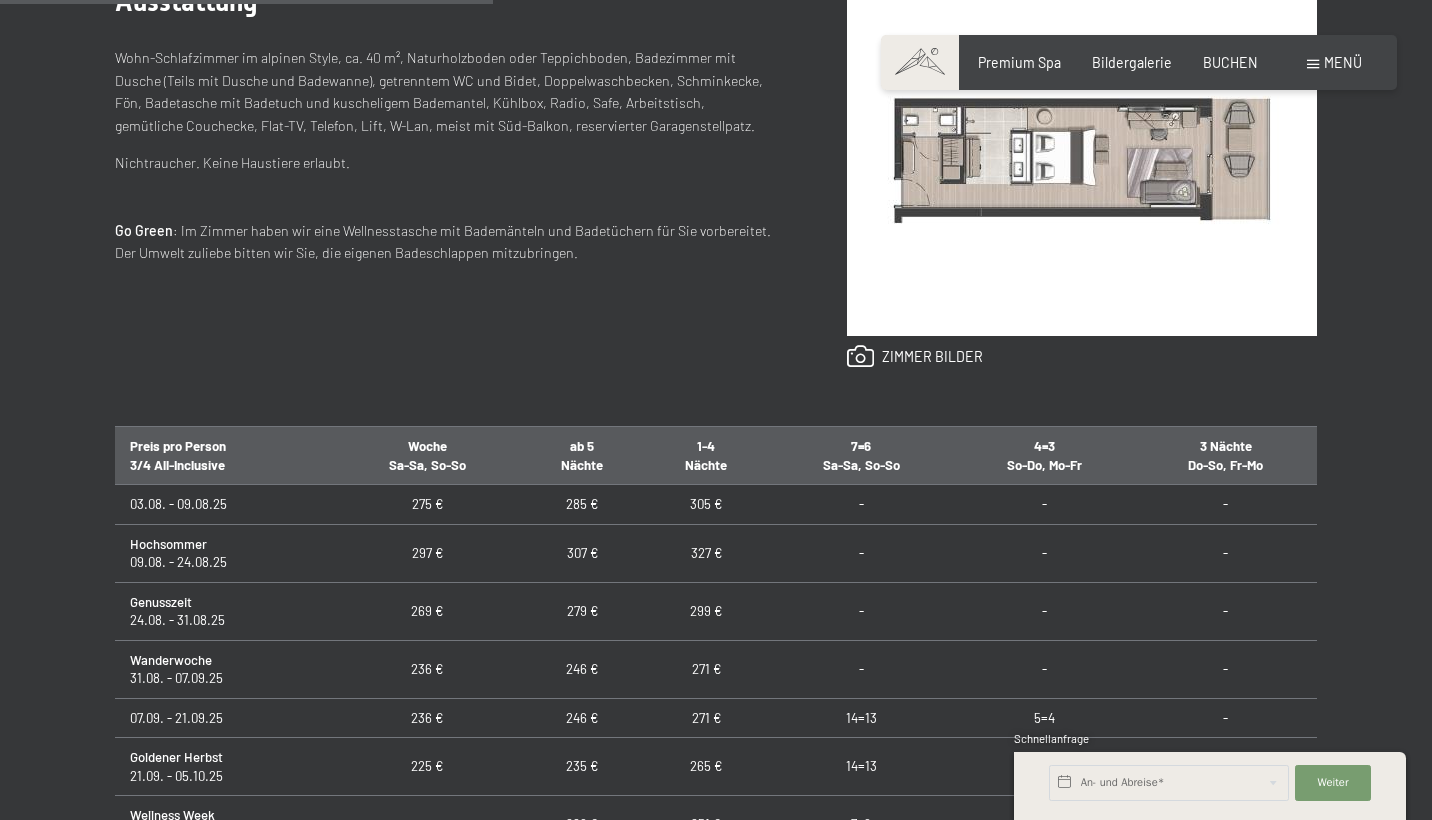 scroll, scrollTop: 916, scrollLeft: 0, axis: vertical 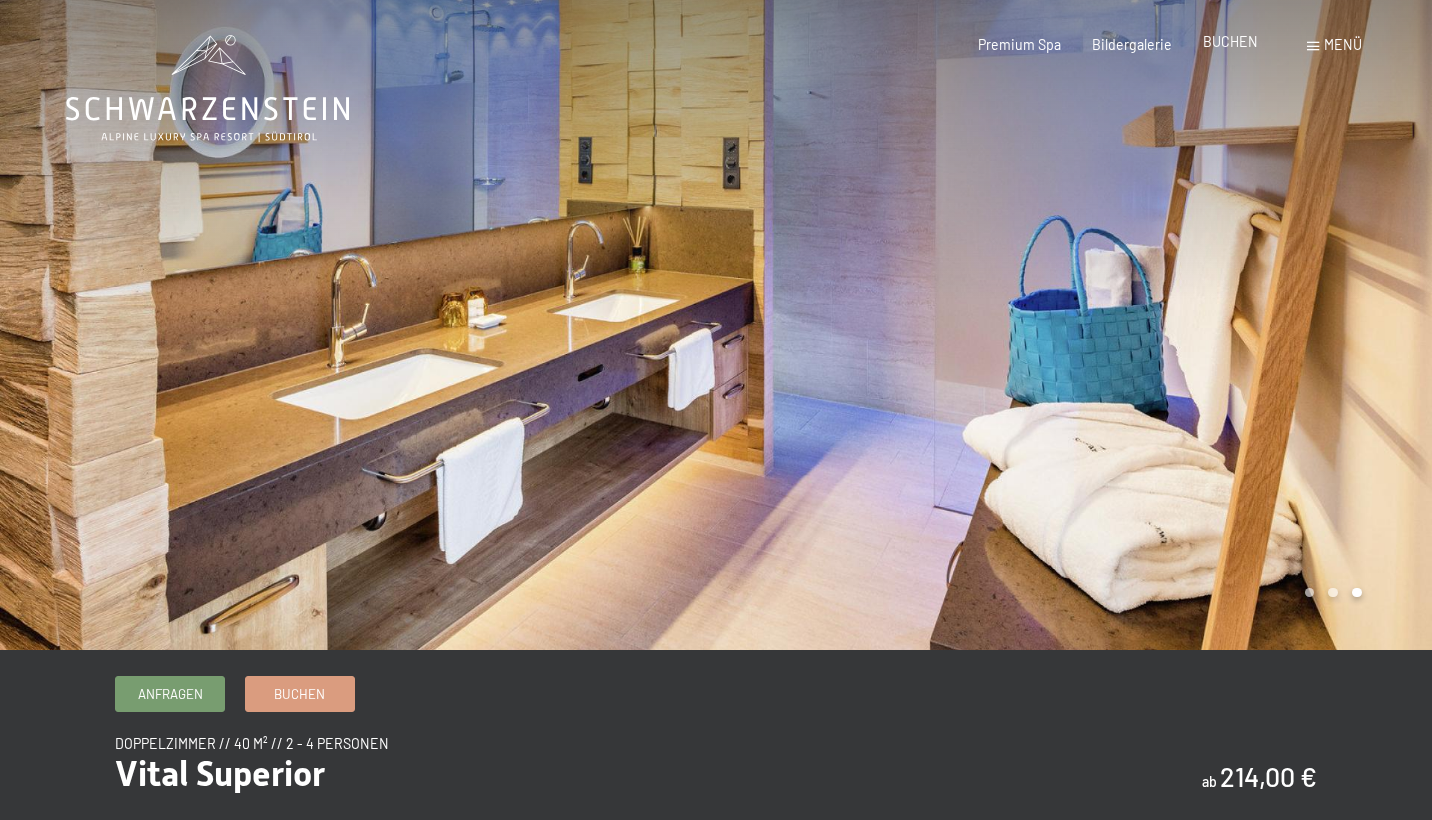 click on "Premium Spa           Bildergalerie           BUCHEN" at bounding box center (1102, 45) 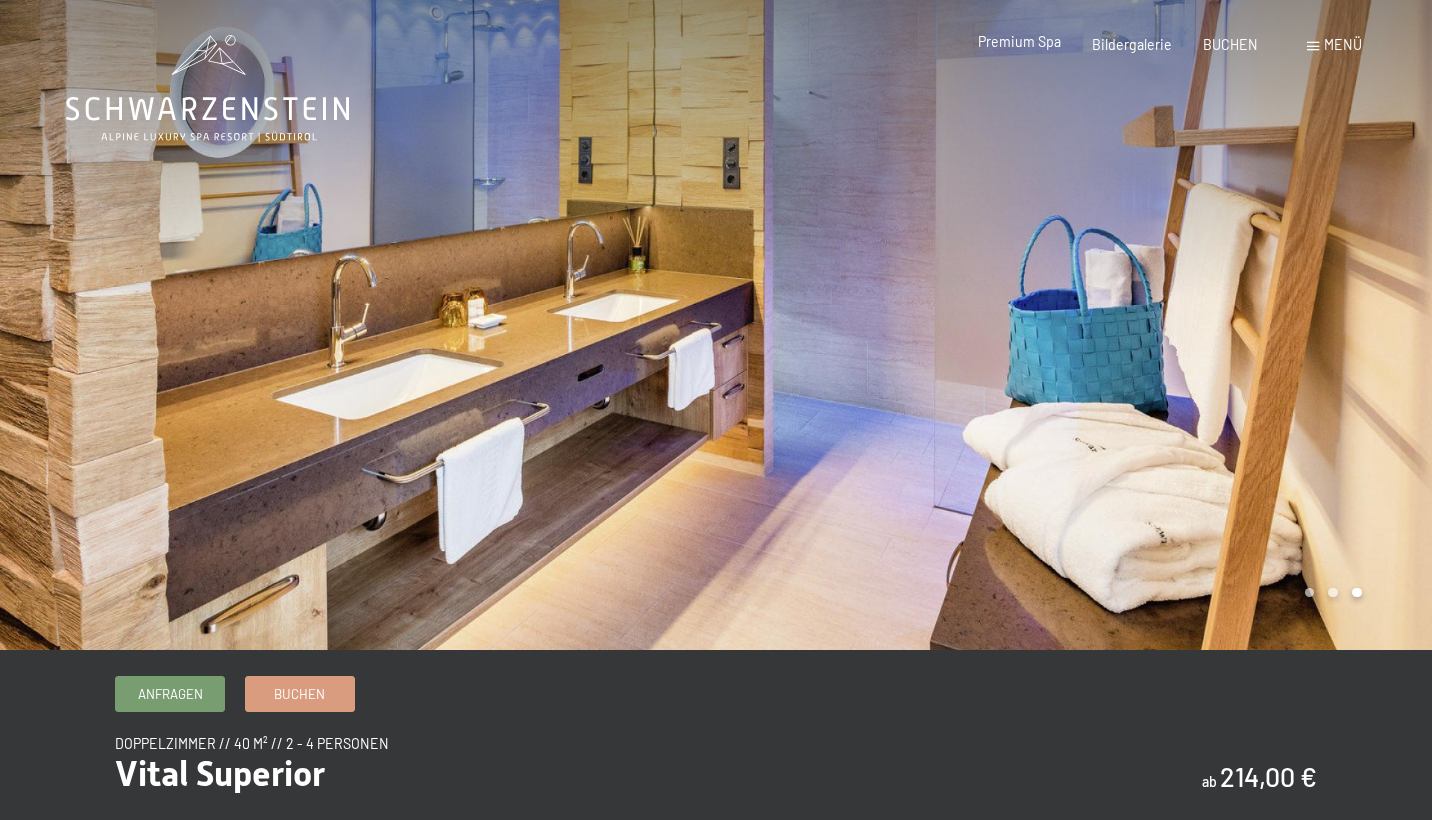 click on "Premium Spa" at bounding box center (1019, 41) 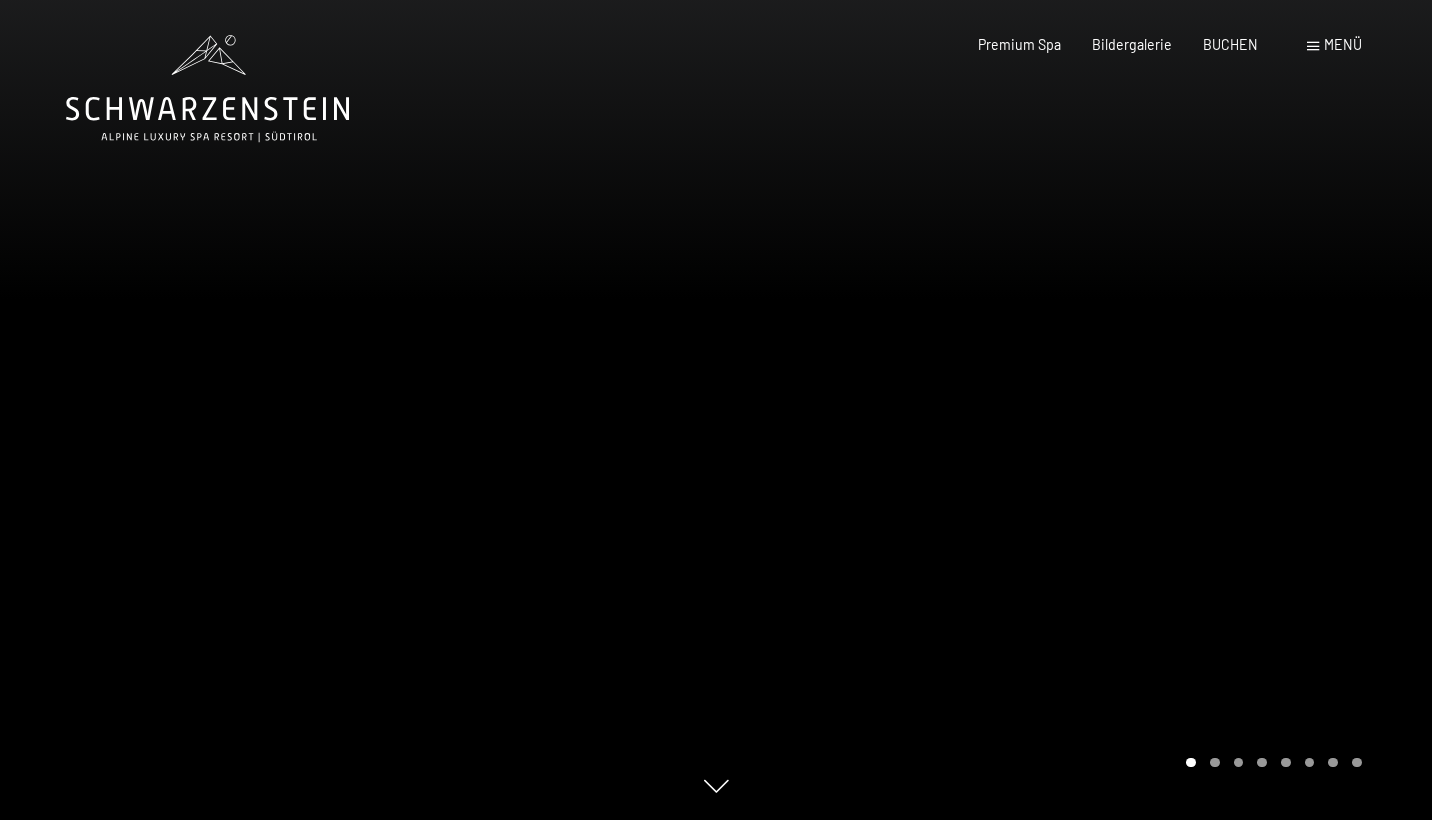 scroll, scrollTop: 0, scrollLeft: 0, axis: both 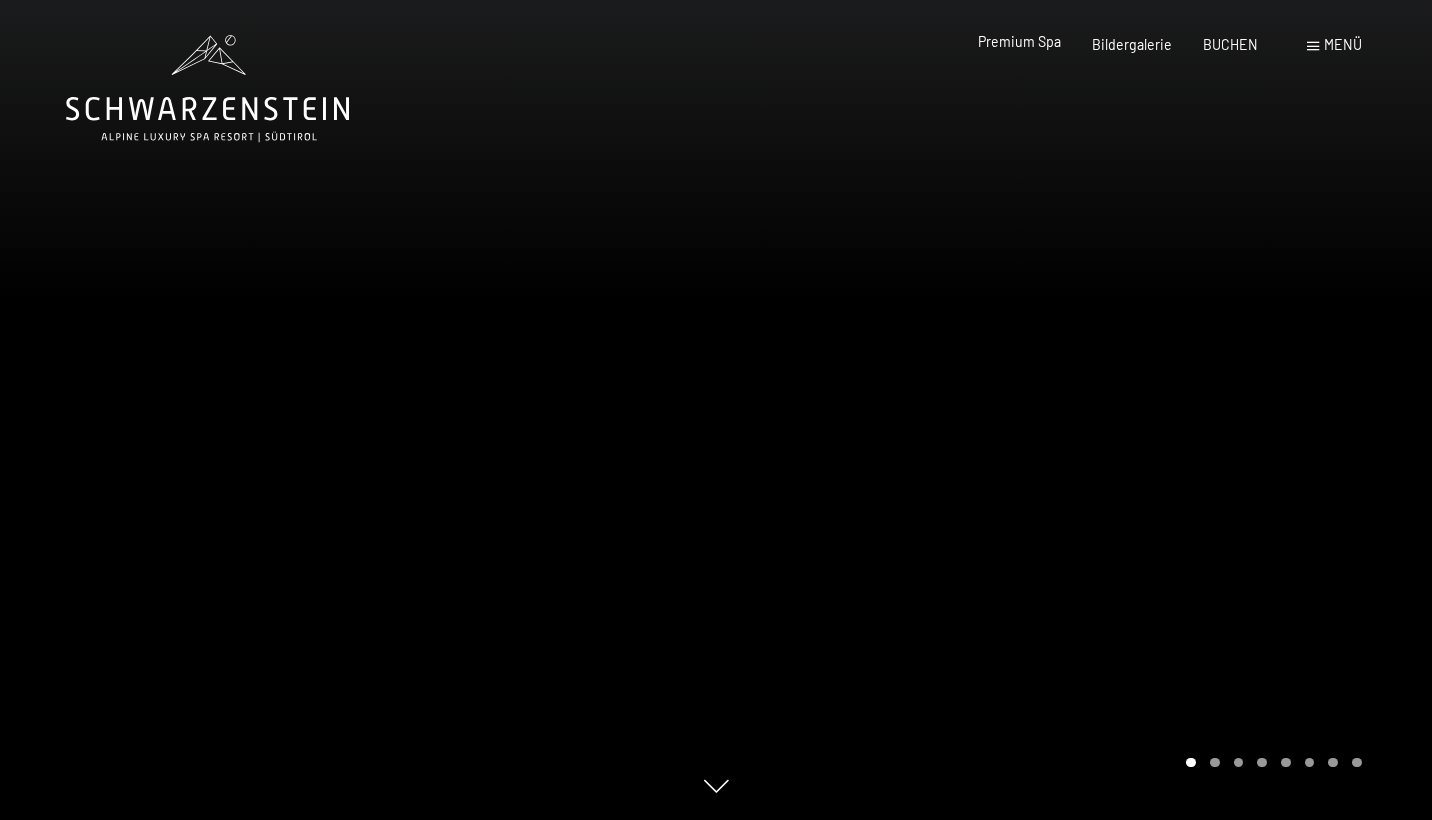 click on "Premium Spa" at bounding box center [1019, 42] 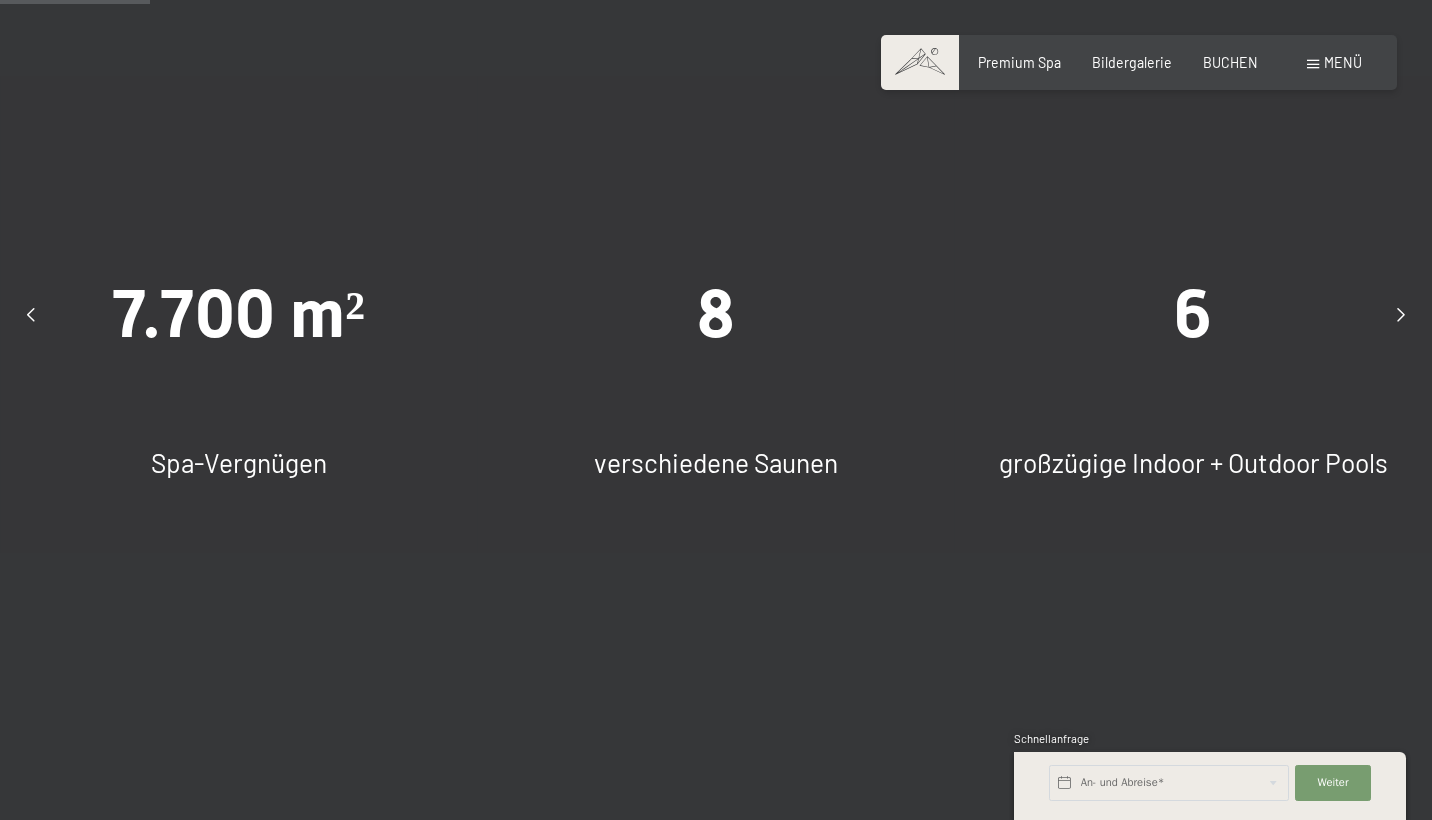 scroll, scrollTop: 1316, scrollLeft: 0, axis: vertical 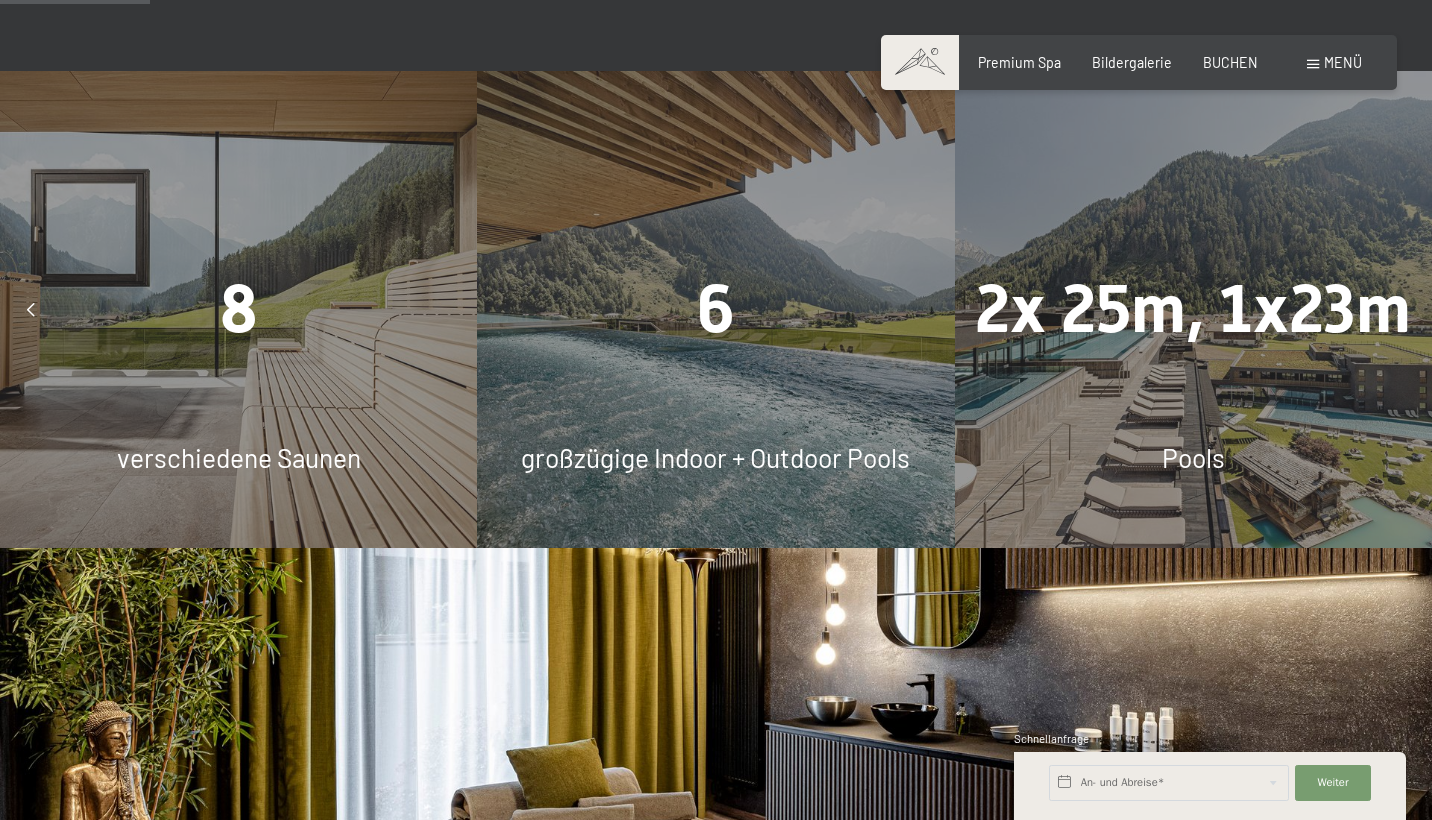 click at bounding box center (31, 310) 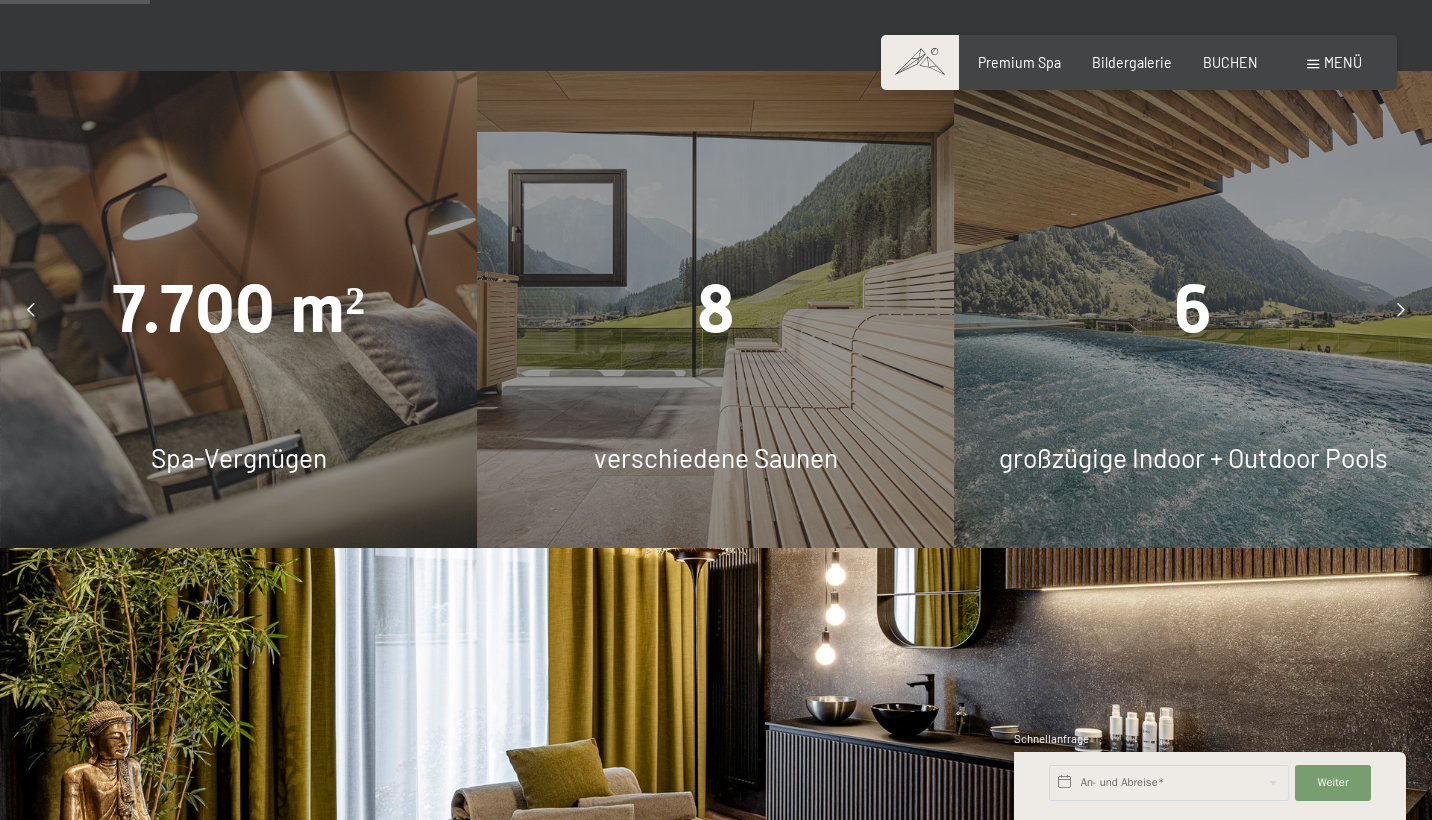 click at bounding box center [1401, 310] 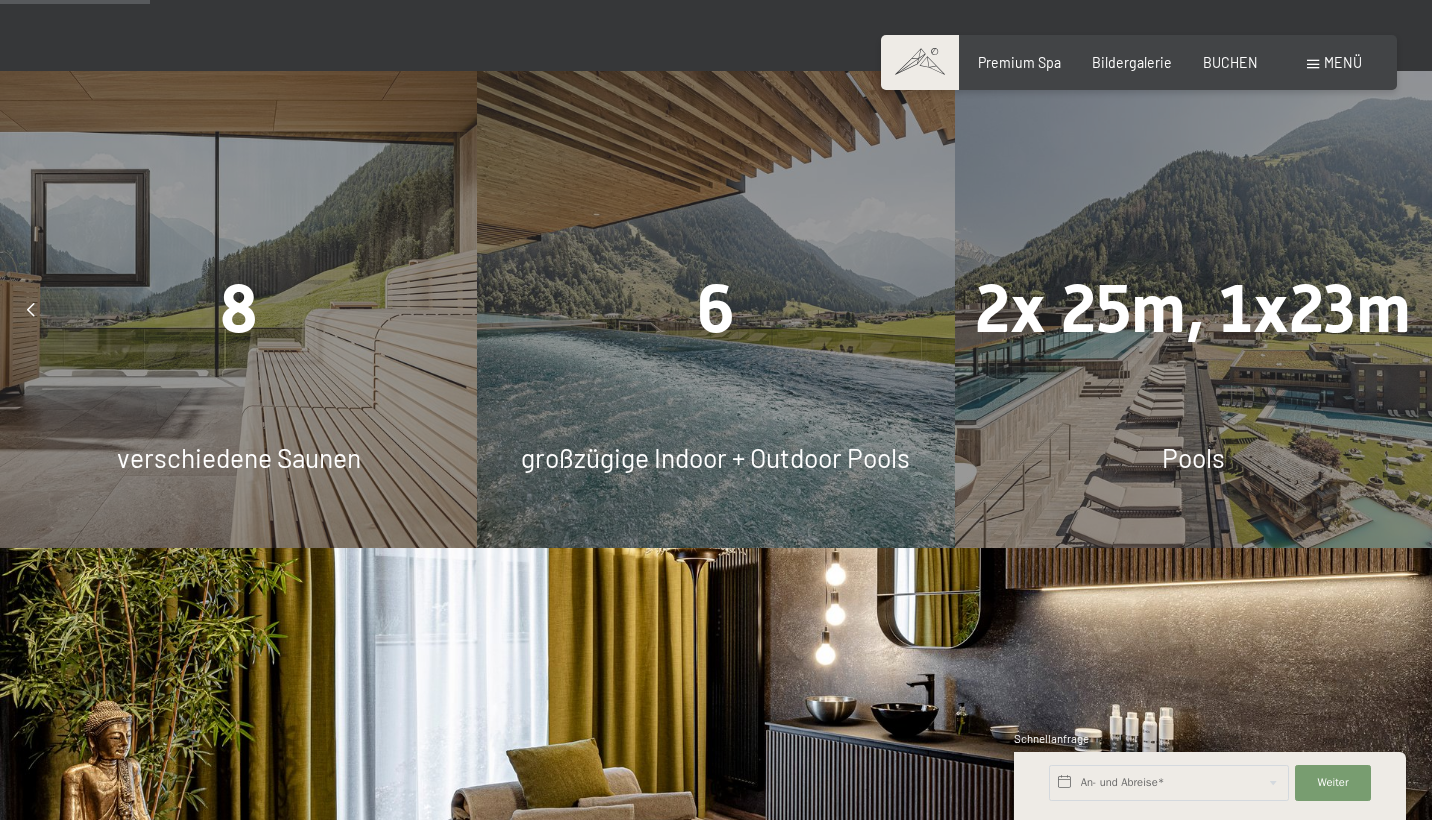 click at bounding box center [1401, 310] 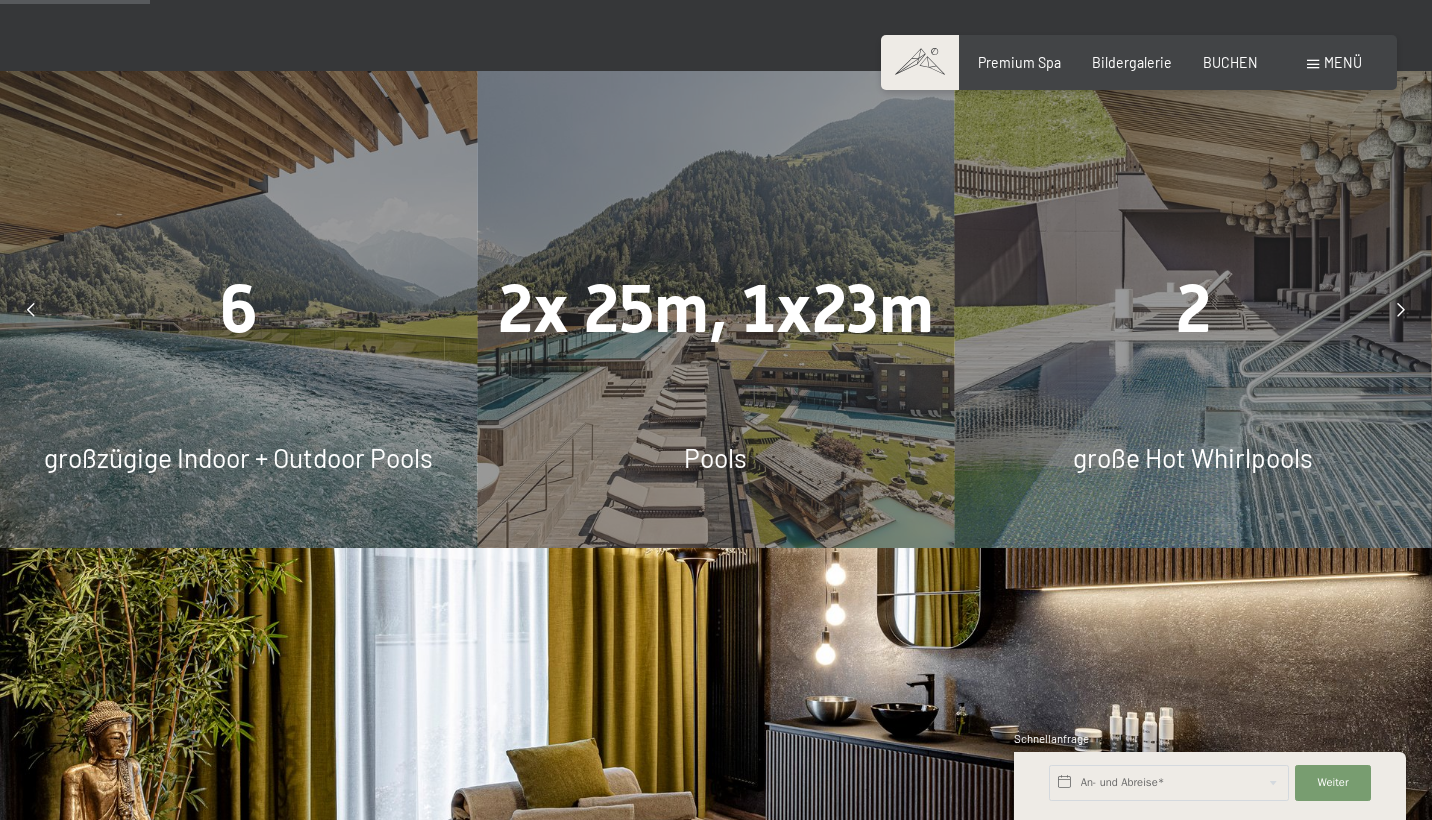 click at bounding box center [1401, 310] 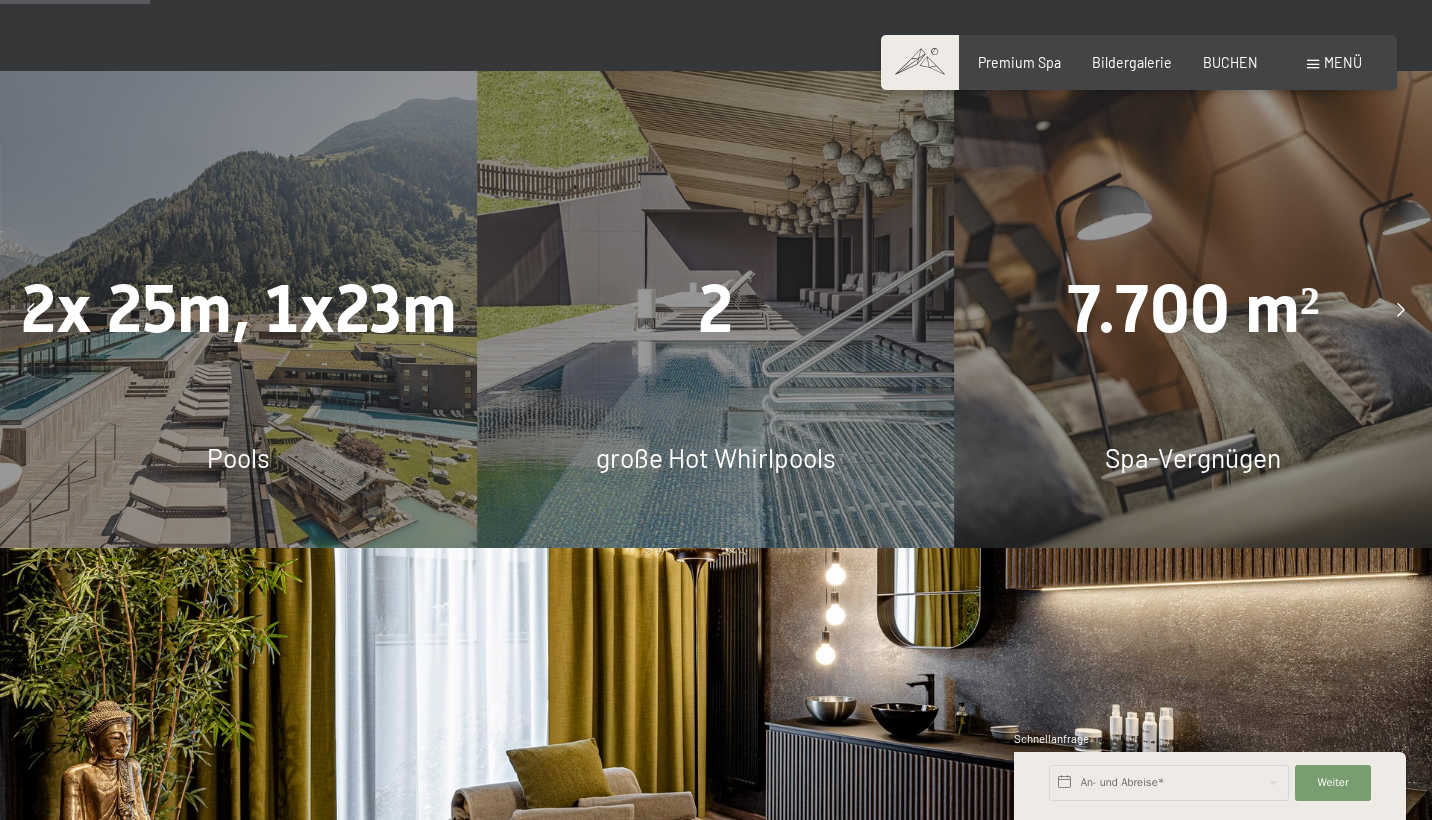 click at bounding box center (1401, 310) 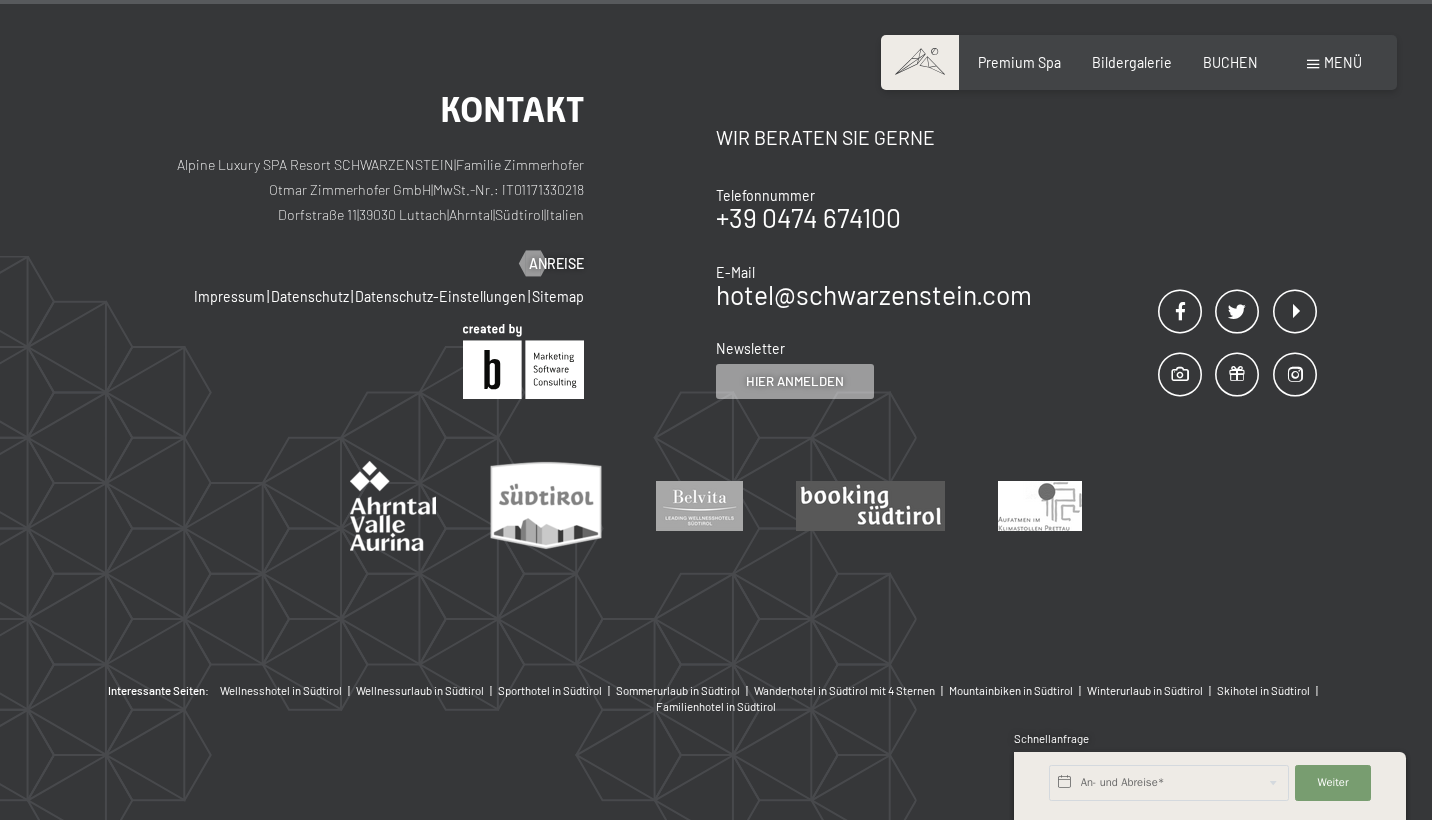 scroll, scrollTop: 10921, scrollLeft: 0, axis: vertical 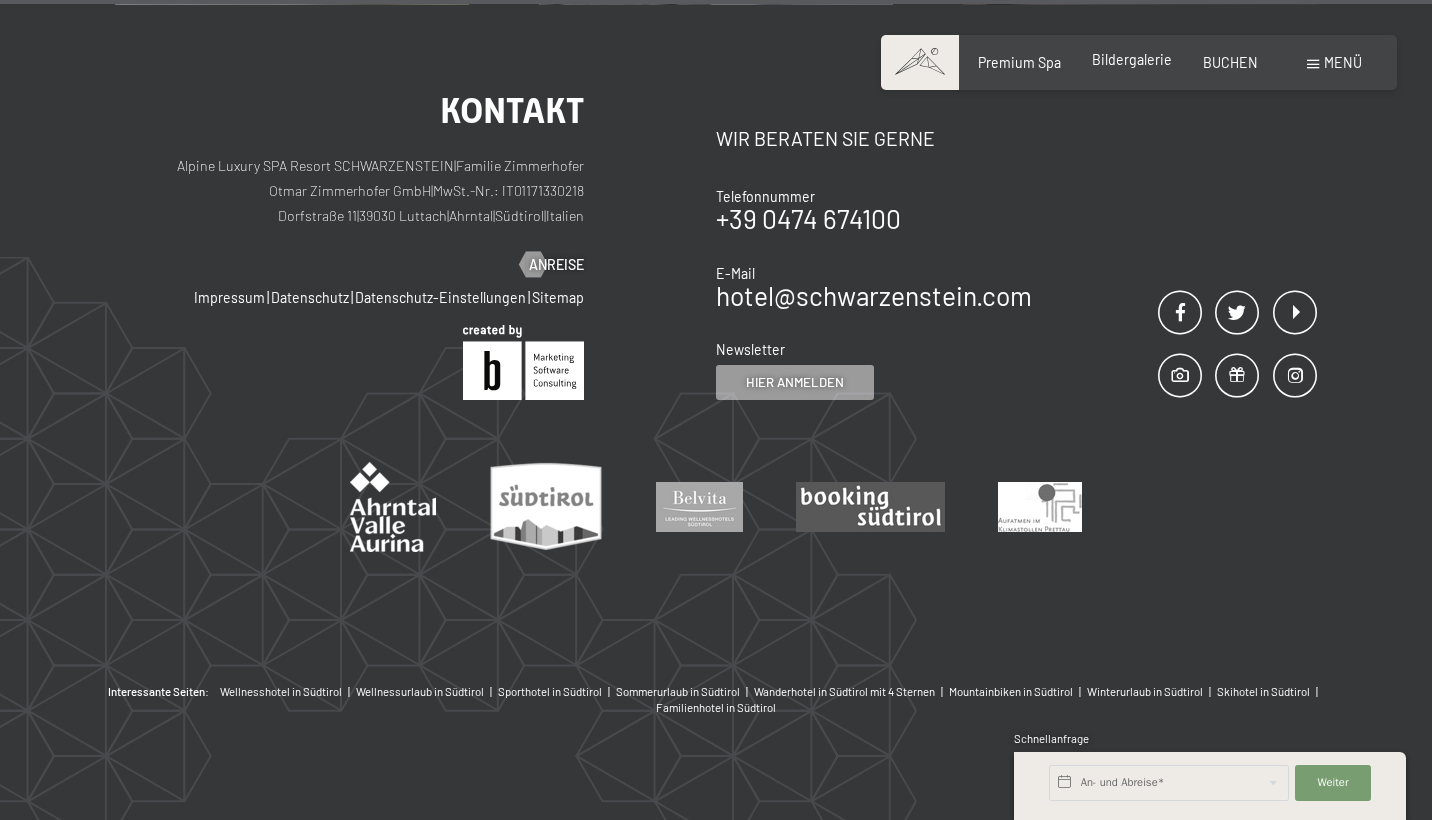 click on "Bildergalerie" at bounding box center [1132, 59] 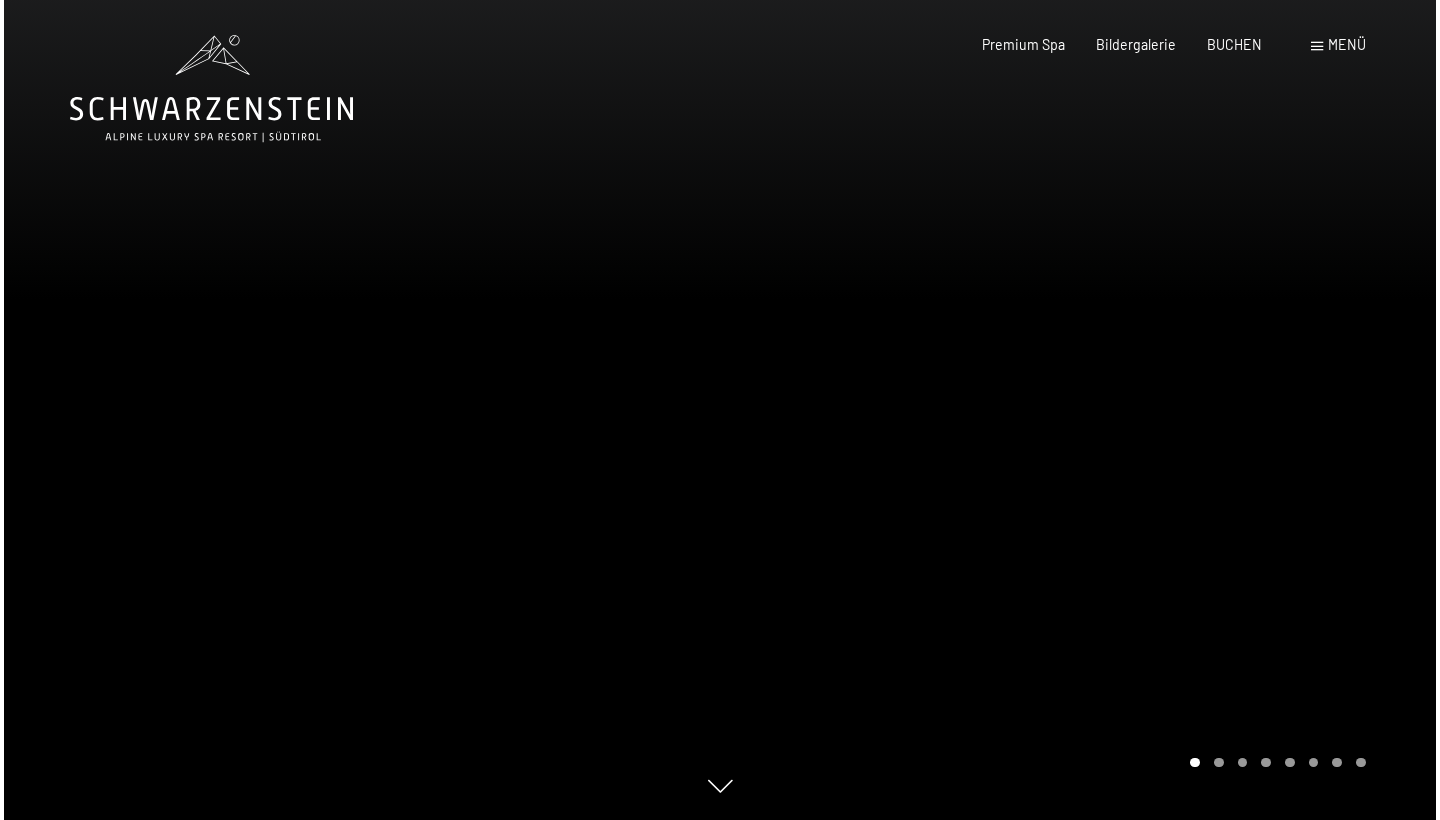 scroll, scrollTop: 0, scrollLeft: 0, axis: both 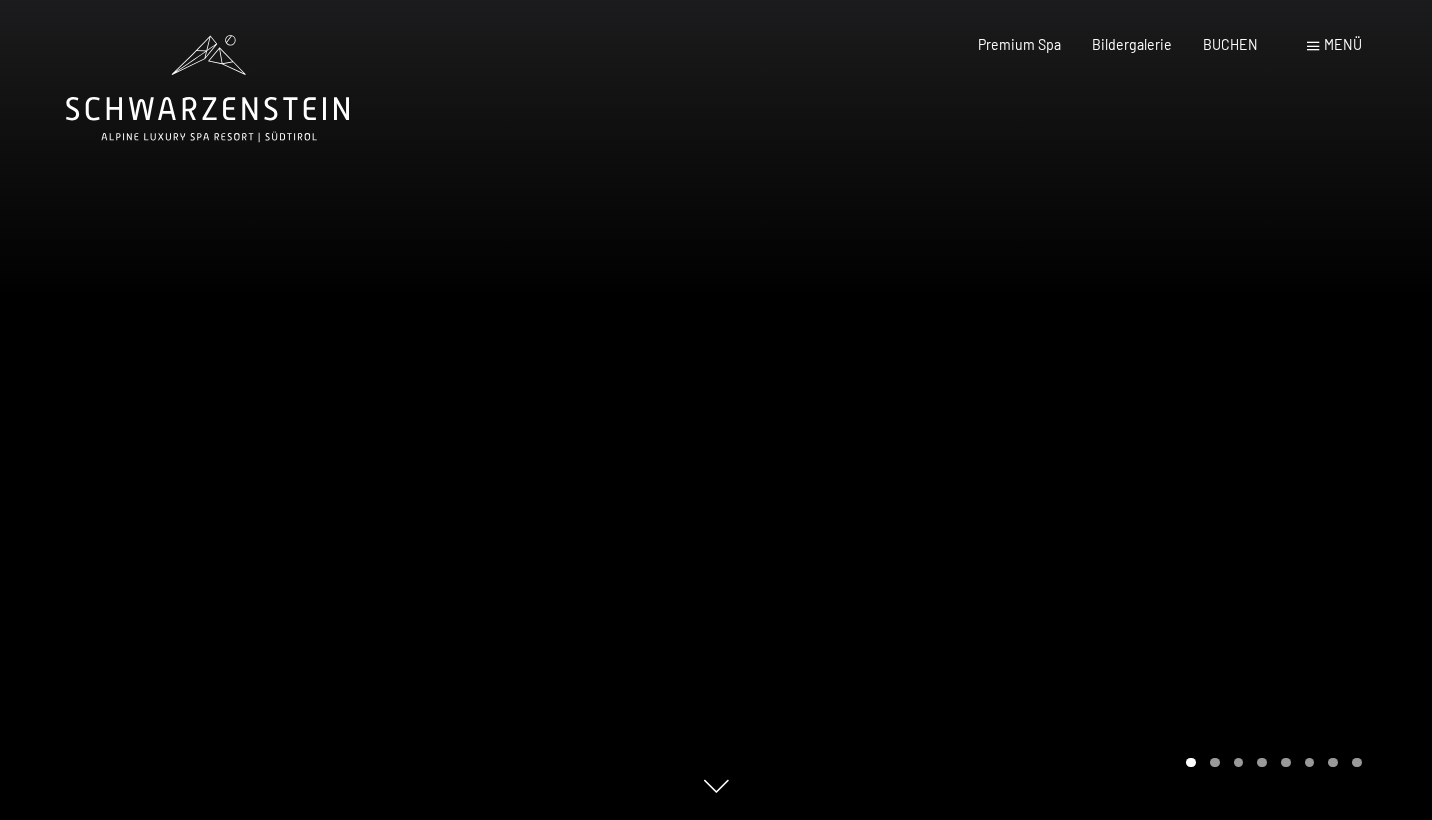 click on "Buchen           Anfragen                                     Premium Spa           Bildergalerie           BUCHEN           Menü                                                                    DE         IT         EN                Gutschein             Bildergalerie               Anfragen           Buchen                    DE         IT         EN                       Das Schwarzenstein           Neuheiten im Schwarzenstein         Ihre Gastgeber         Premium Spa         Gourmet         Aktiv         Wochenprogramm         Bilder             Family         GoGreen         Belvita         Bildergalerie                     Wohnen & Preise           Inklusivleistungen         Zimmer & Preise         Liste             Angebote         Liste             Familienpreise         Spa Anwendungen         Treuebonus         Anfrage         Buchung         AGBs - Info         Gutschein         Geschenksidee         App. Luxegg                     Umgebung" at bounding box center [1138, 45] 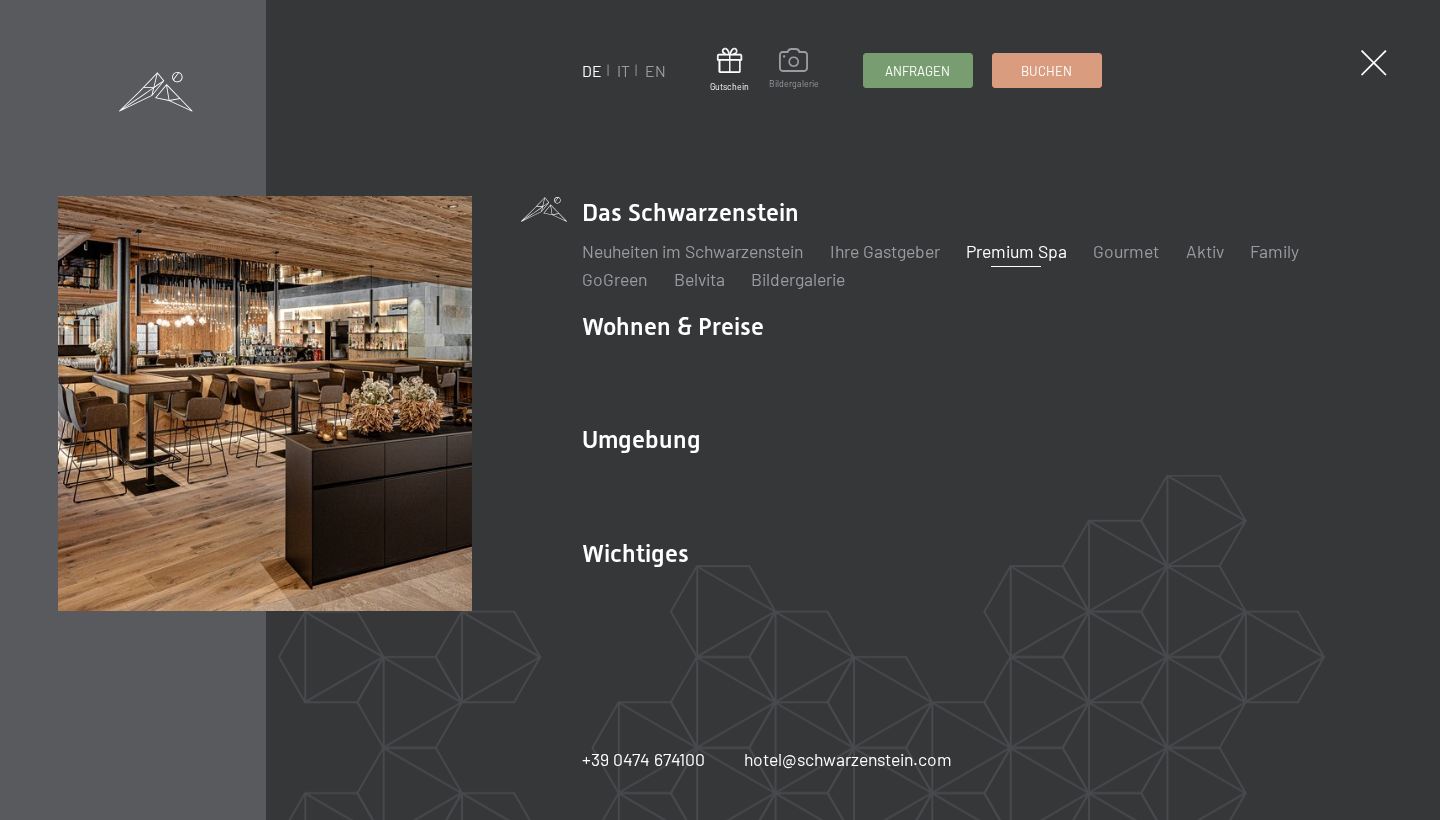 click at bounding box center (794, 63) 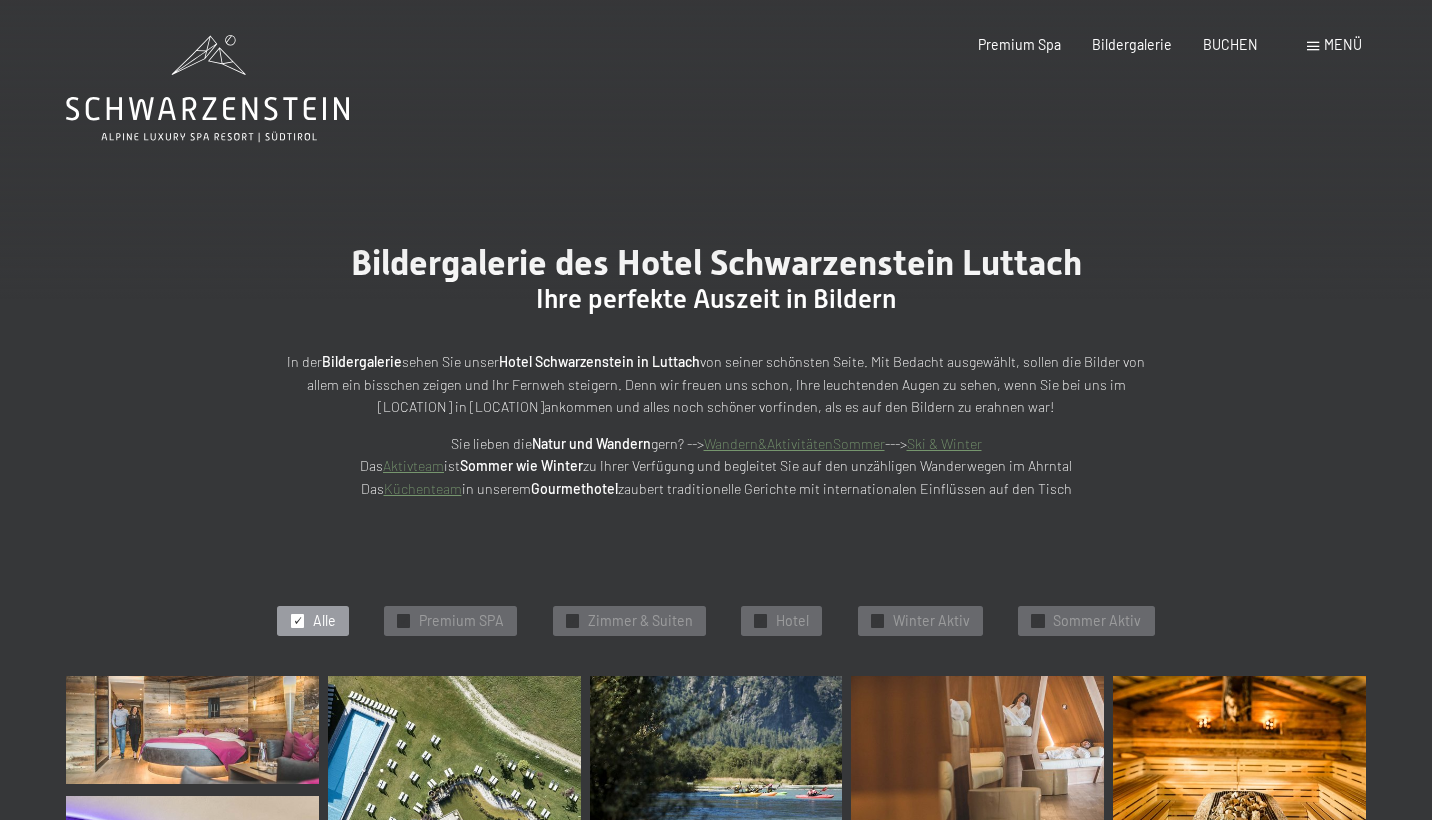 scroll, scrollTop: 0, scrollLeft: 0, axis: both 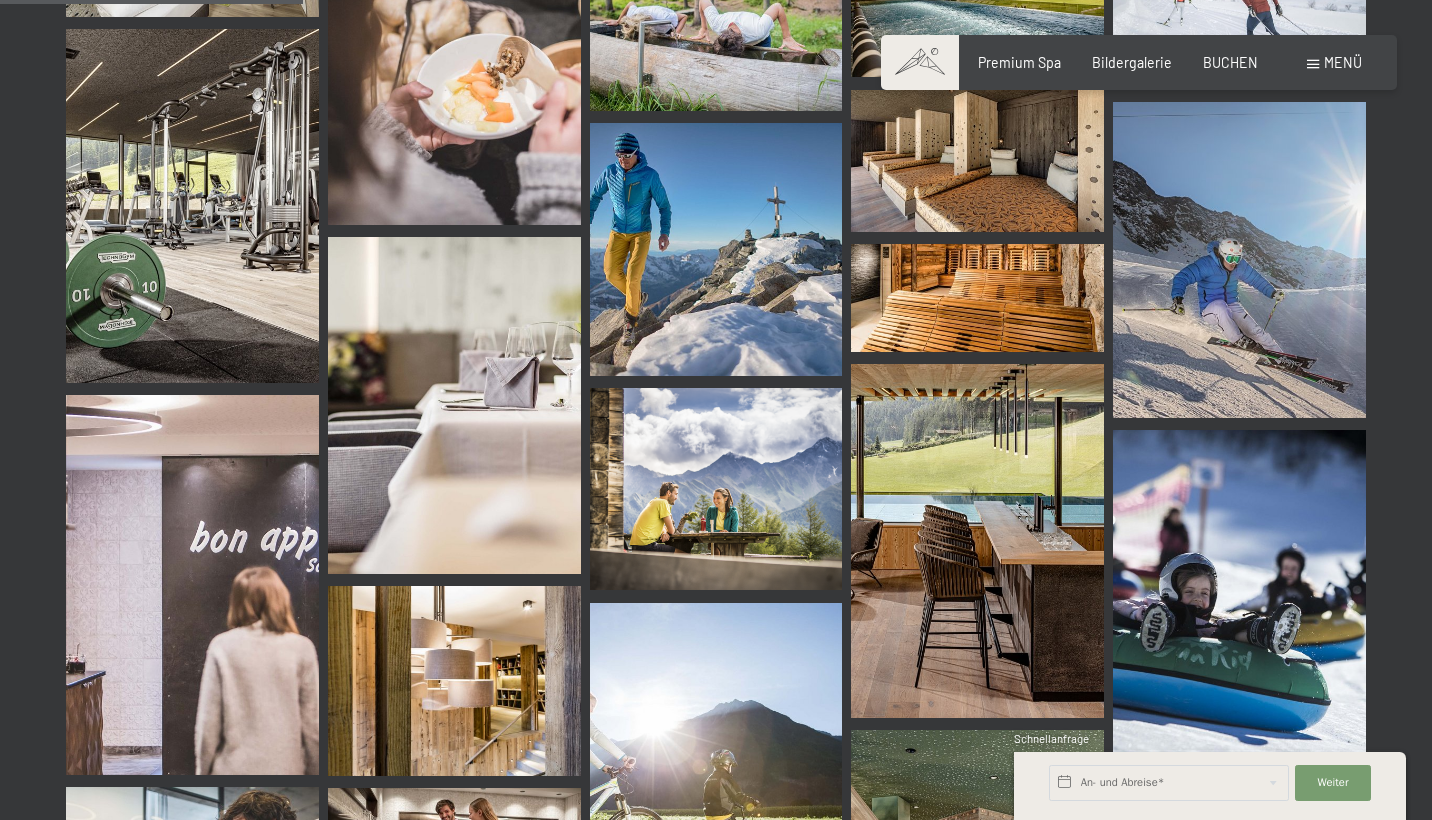 click at bounding box center [192, 206] 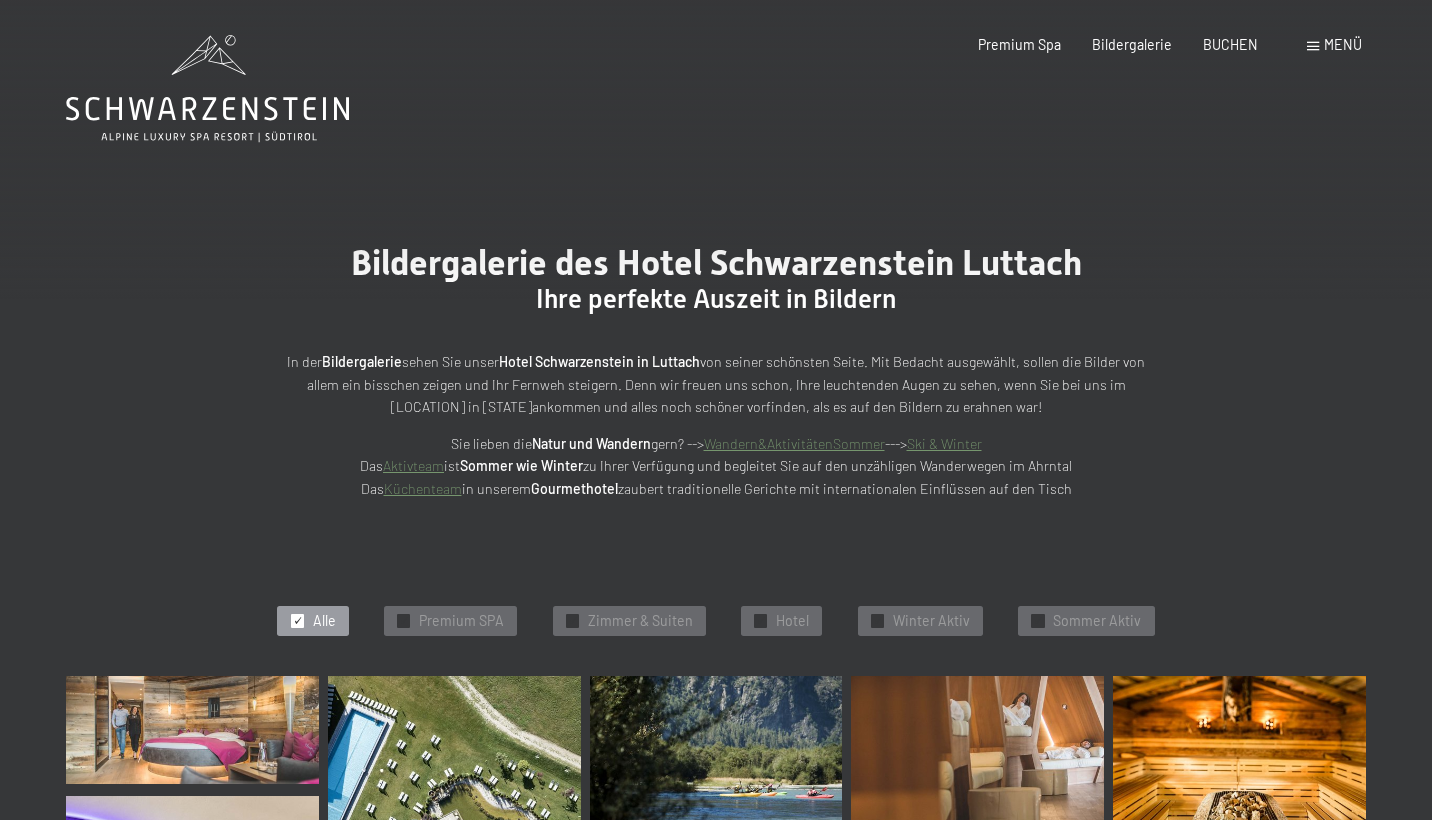 scroll, scrollTop: 0, scrollLeft: 0, axis: both 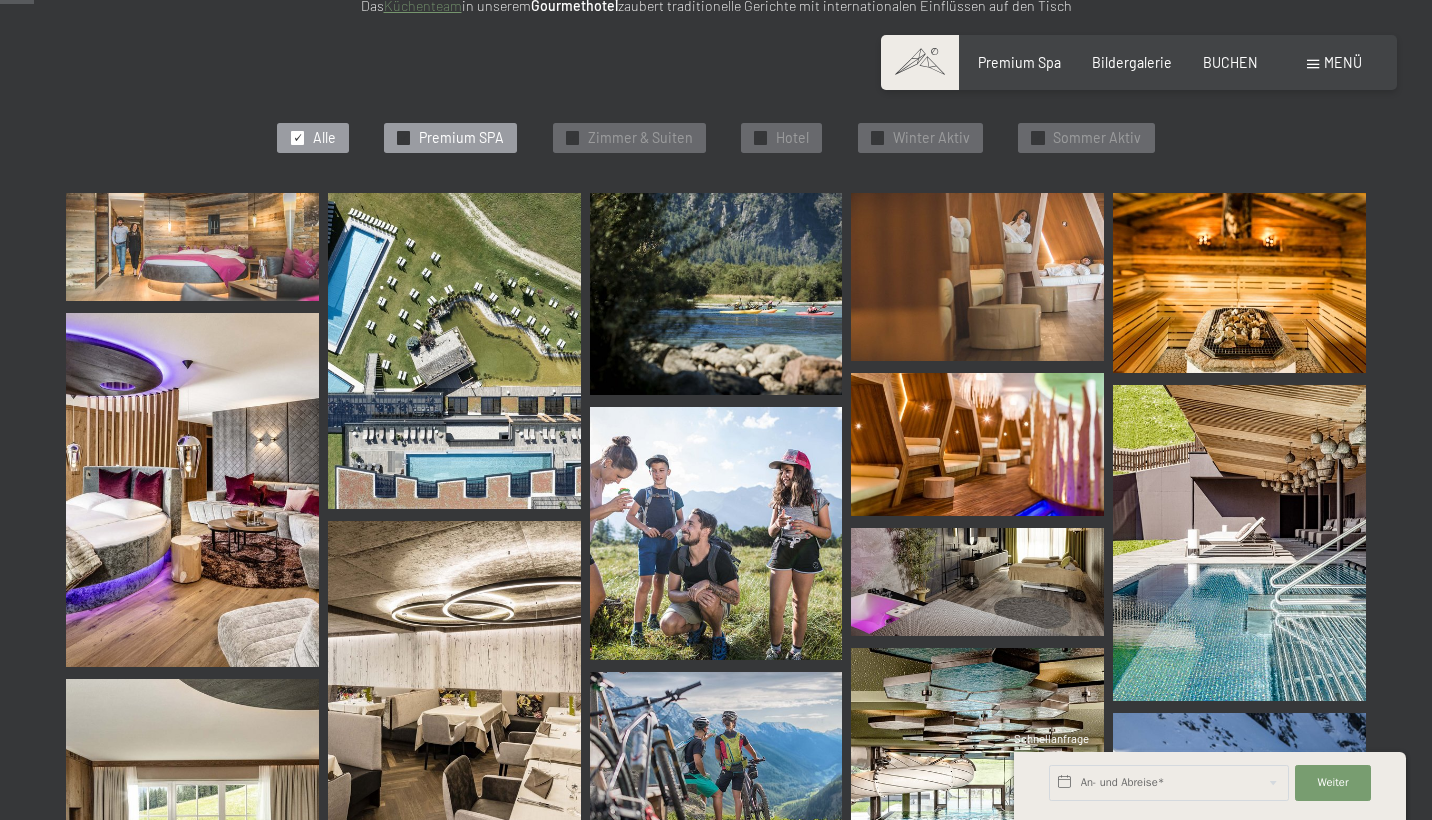 click on "✓       Premium SPA" at bounding box center (450, 138) 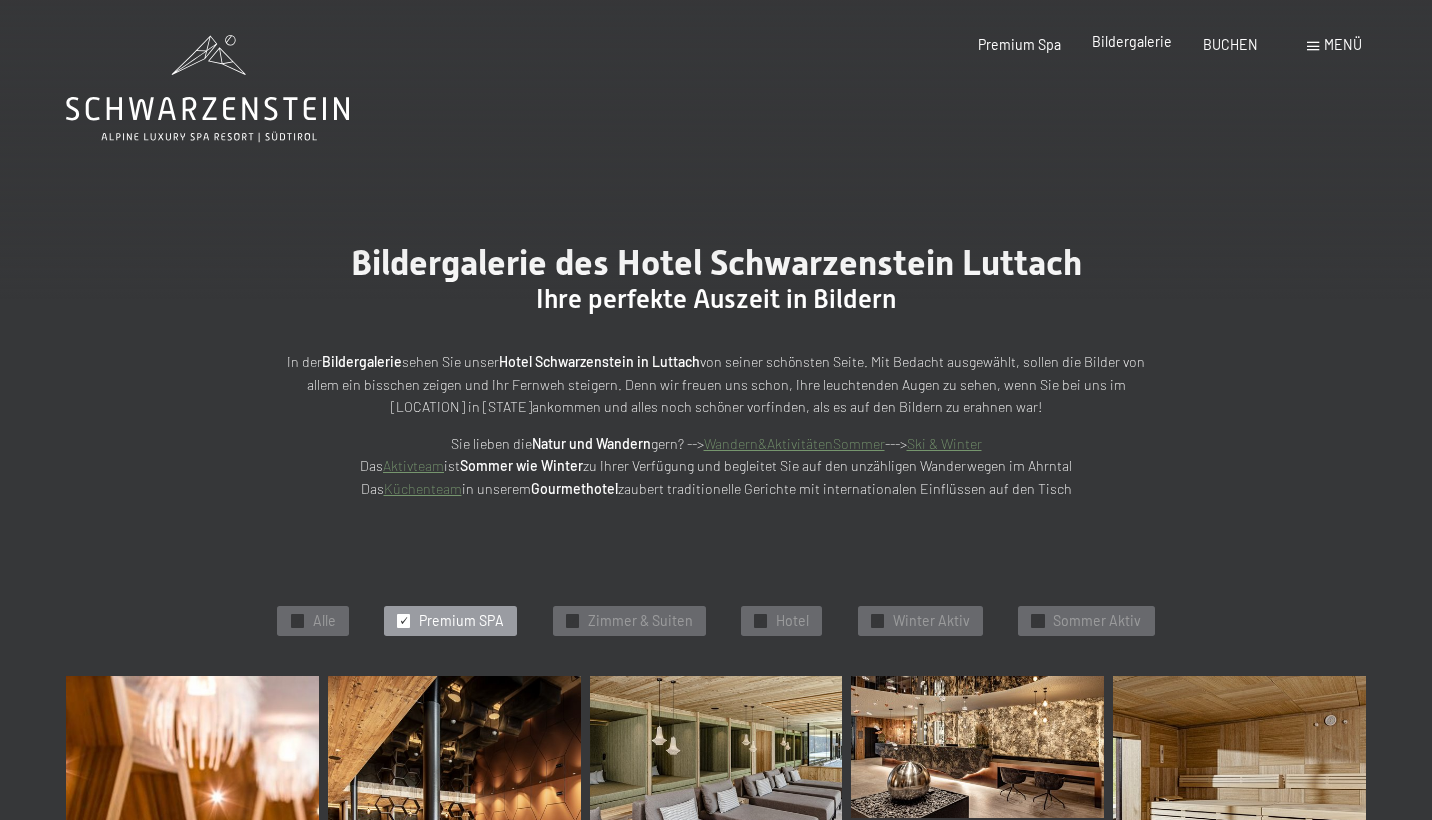 scroll, scrollTop: 0, scrollLeft: 0, axis: both 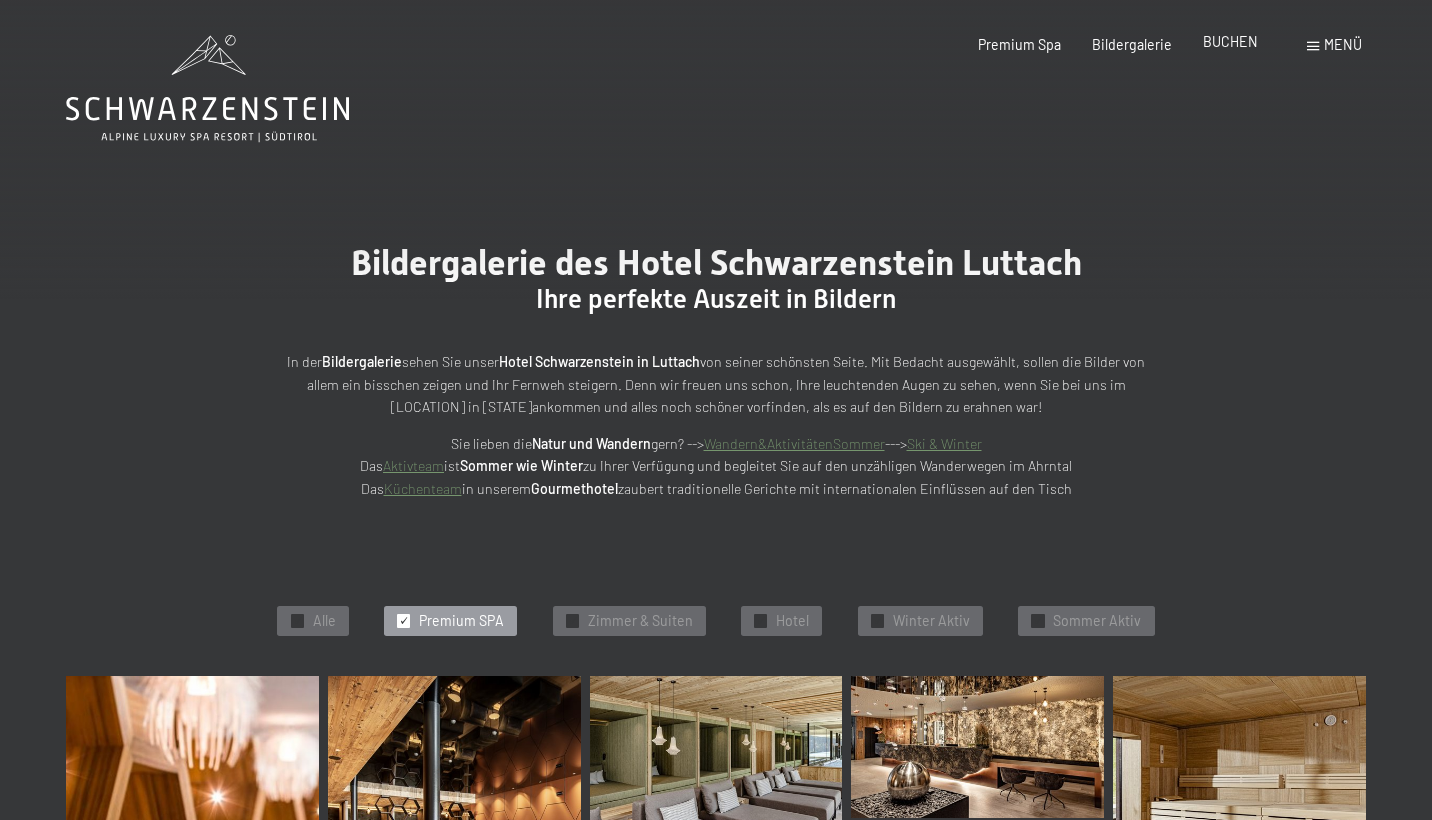 click on "BUCHEN" at bounding box center (1230, 41) 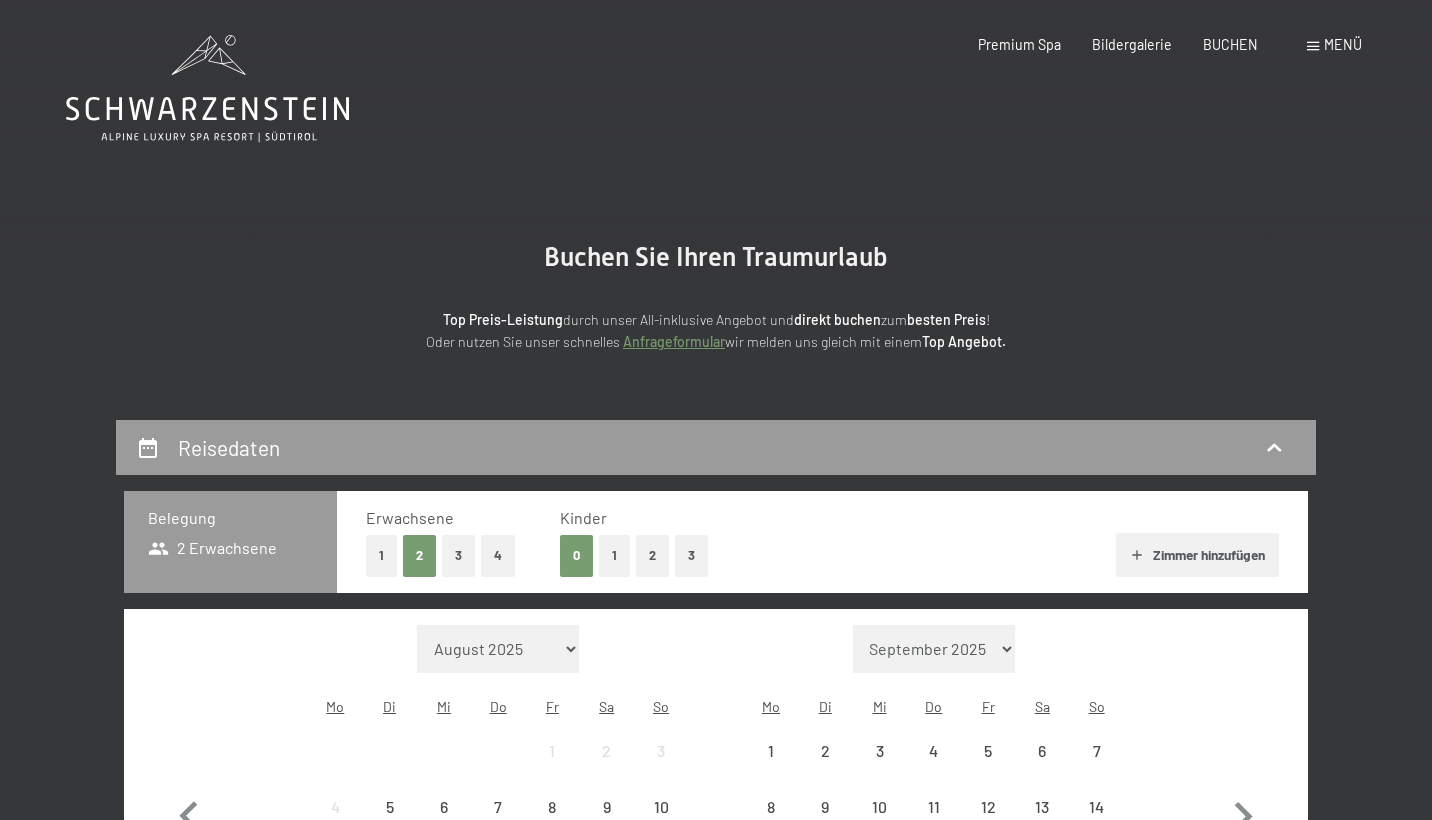 scroll, scrollTop: 0, scrollLeft: 0, axis: both 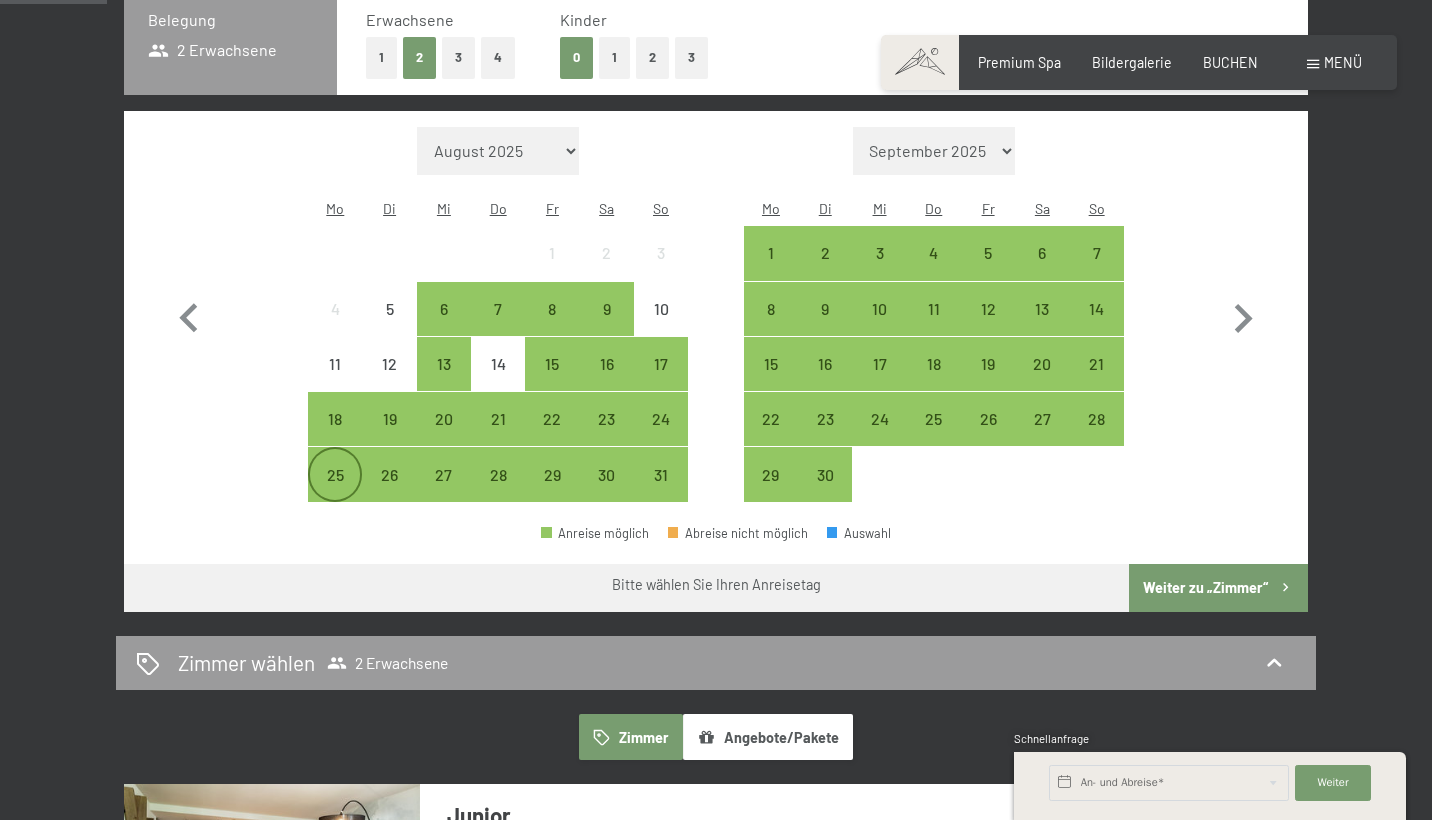 click on "25" at bounding box center [335, 492] 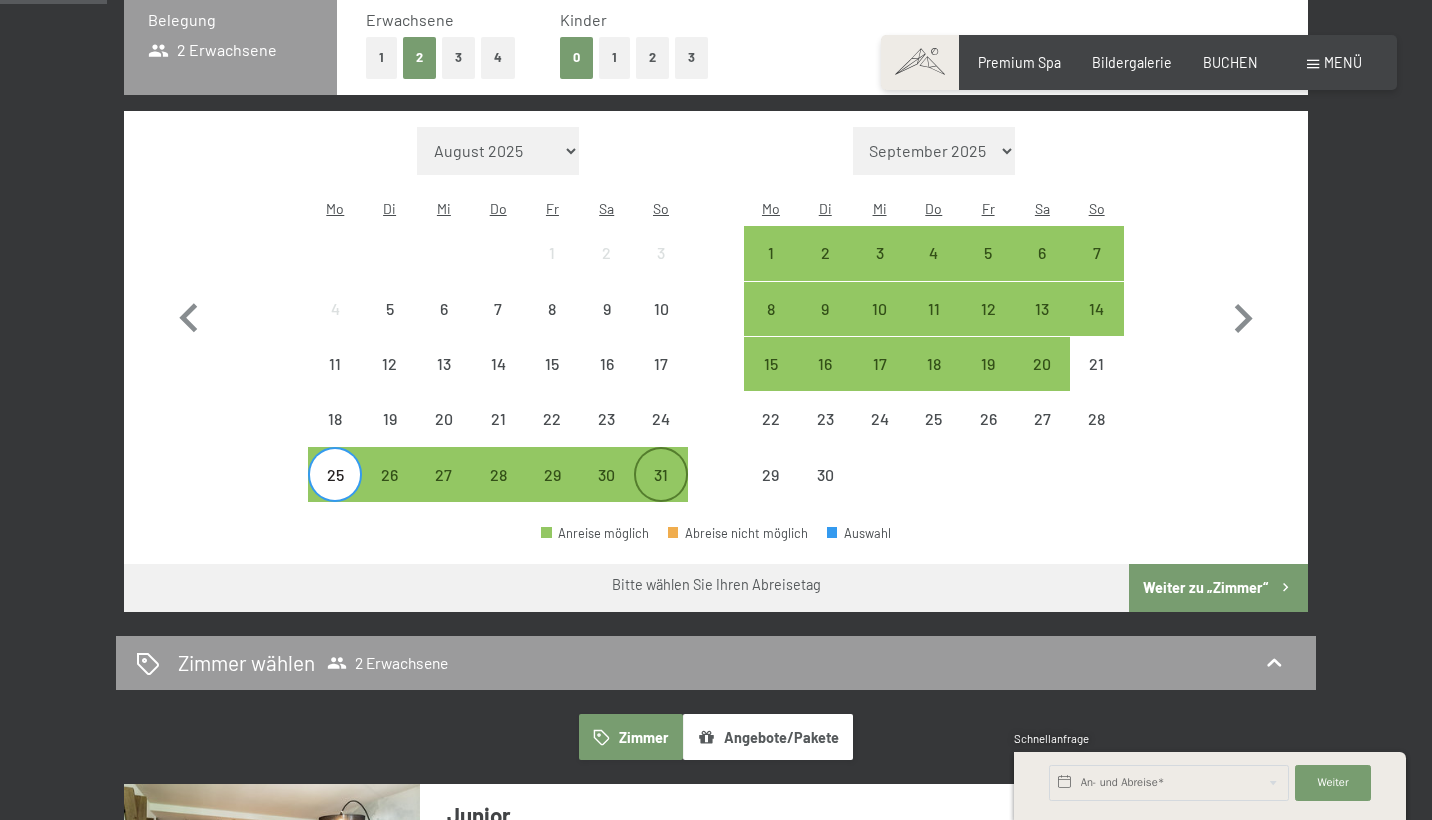click on "31" at bounding box center (661, 492) 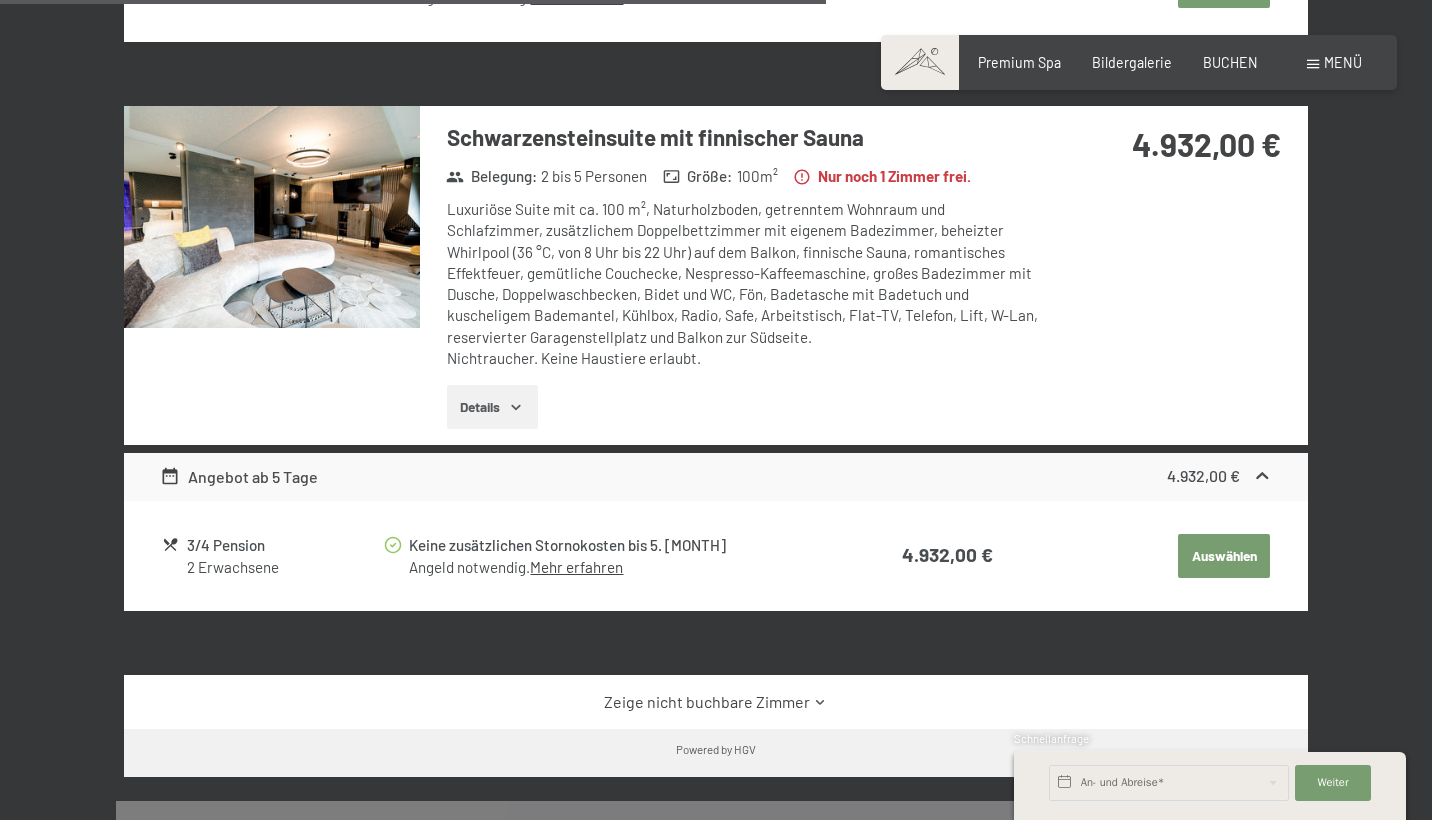 scroll, scrollTop: 1608, scrollLeft: 0, axis: vertical 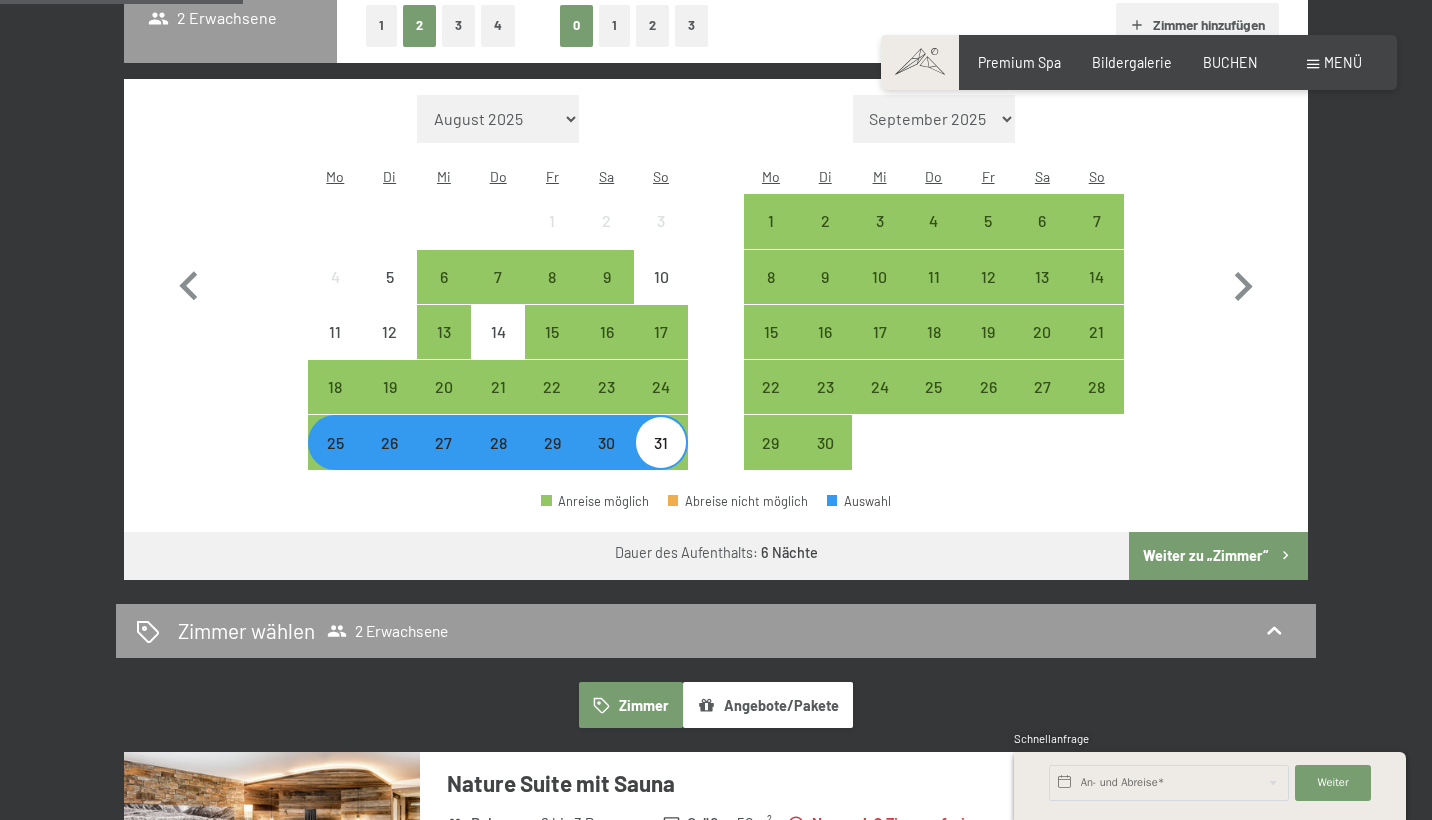 click on "25" at bounding box center (335, 460) 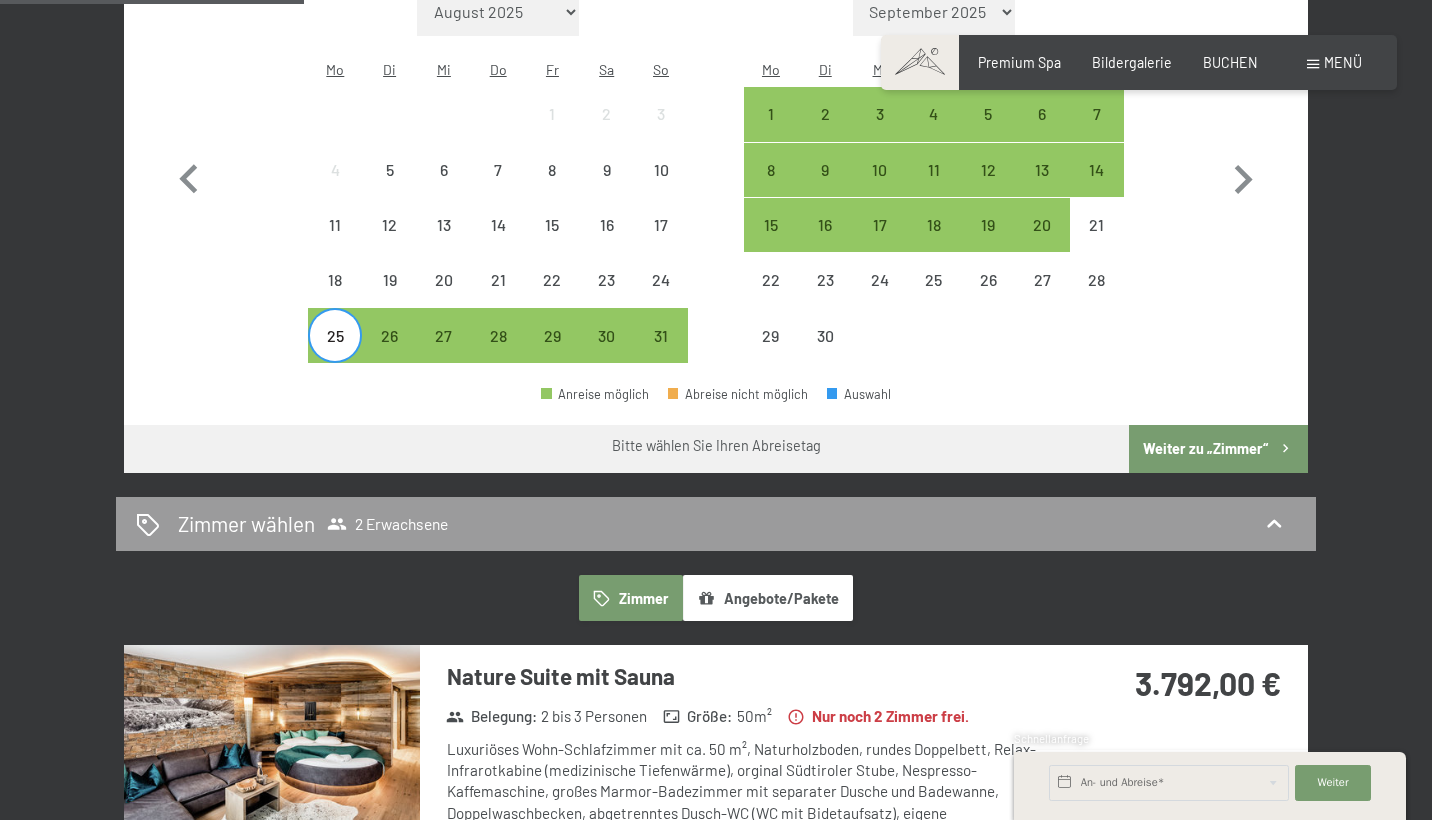 scroll, scrollTop: 639, scrollLeft: 0, axis: vertical 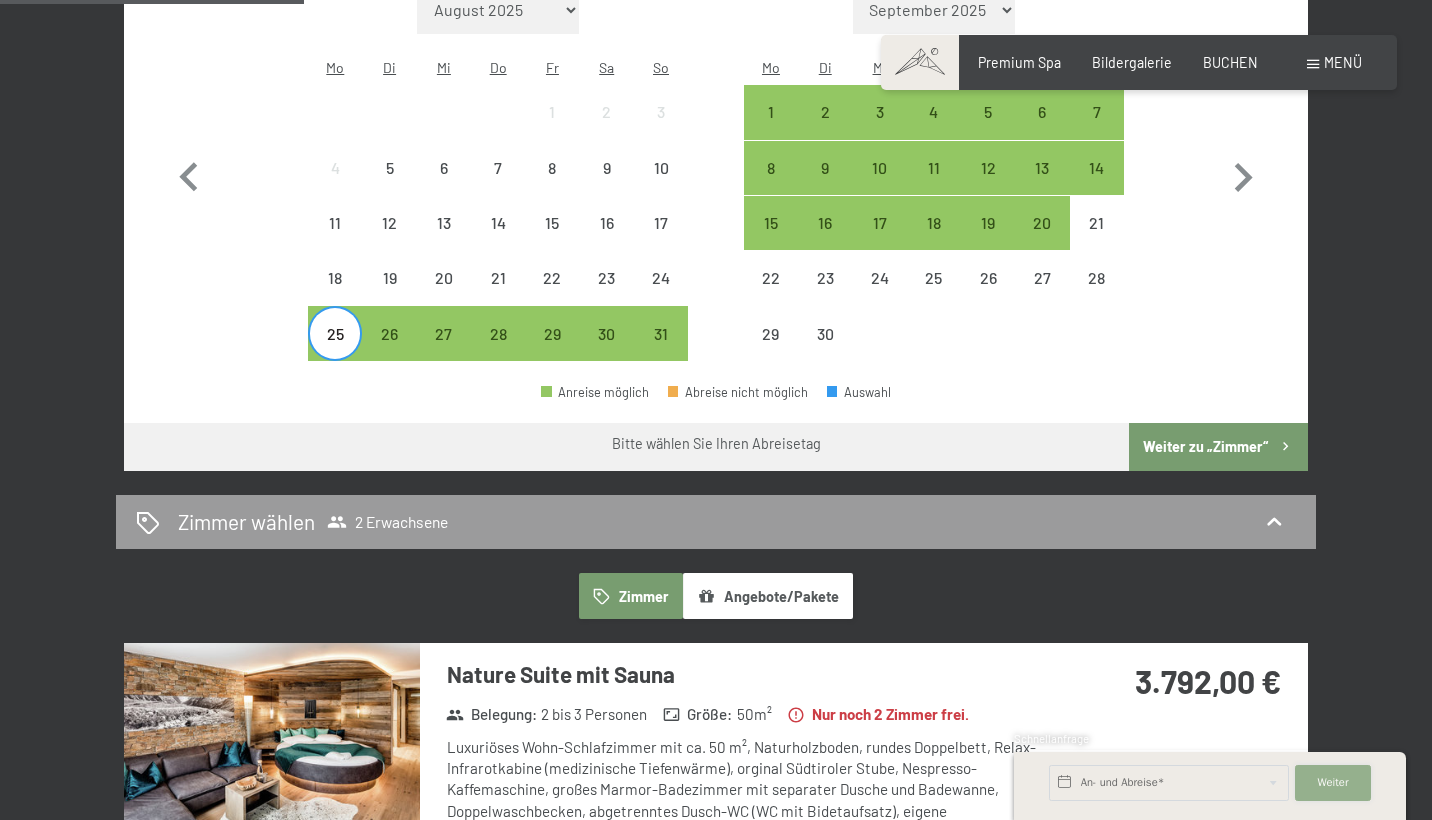 click on "Weiter Adressfelder ausblenden" at bounding box center [1333, 783] 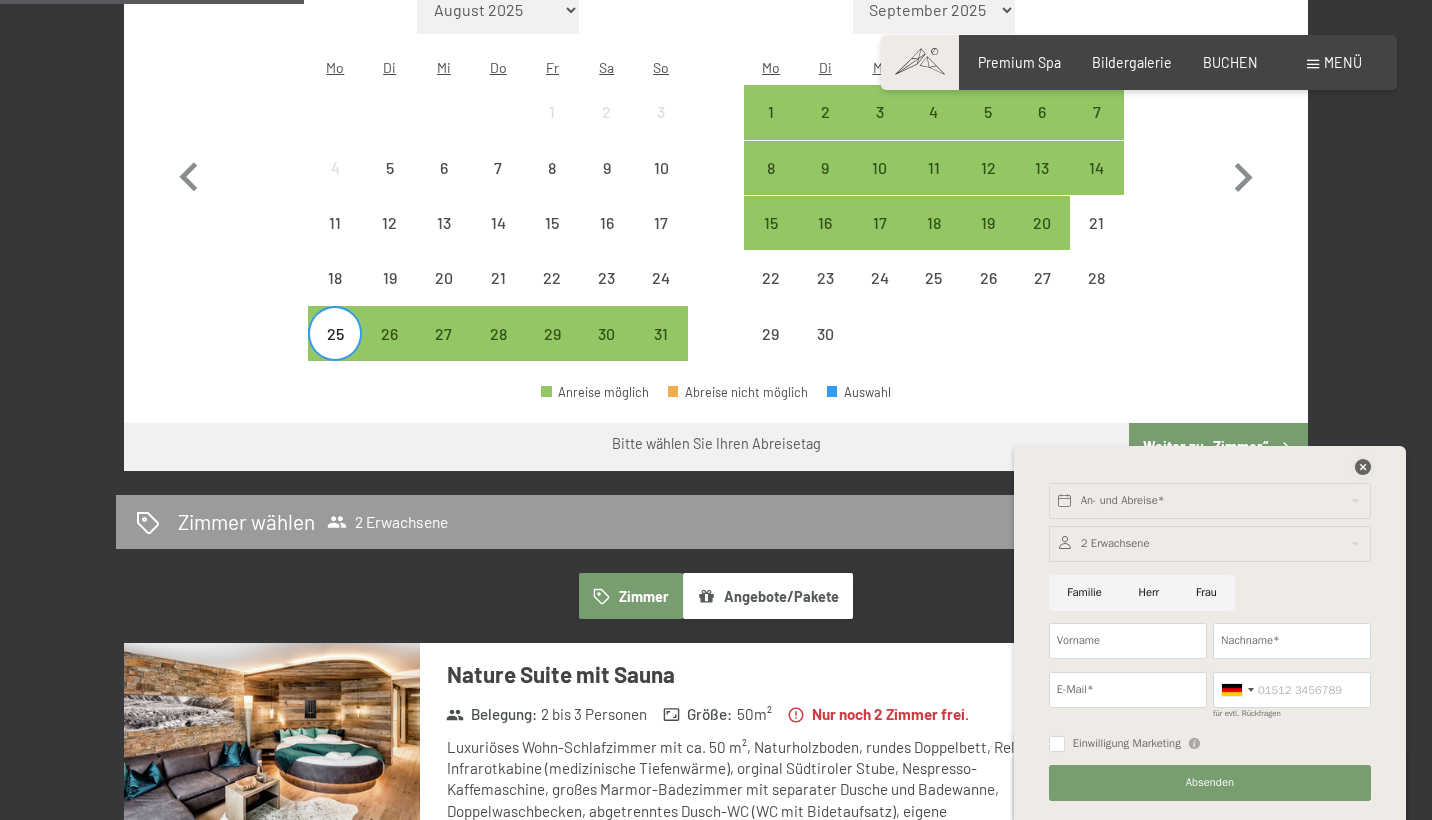 click at bounding box center (1363, 467) 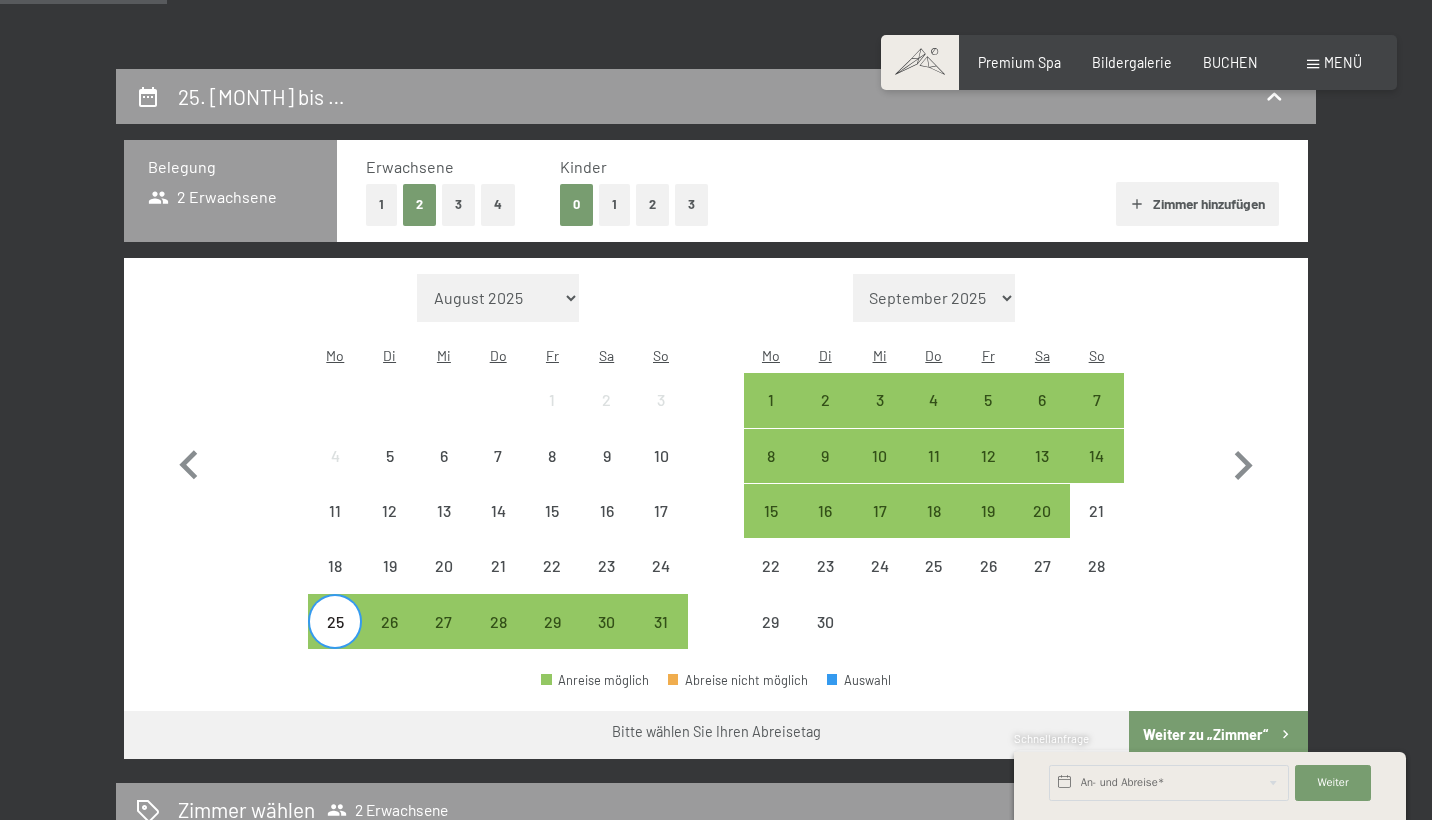 scroll, scrollTop: 350, scrollLeft: 0, axis: vertical 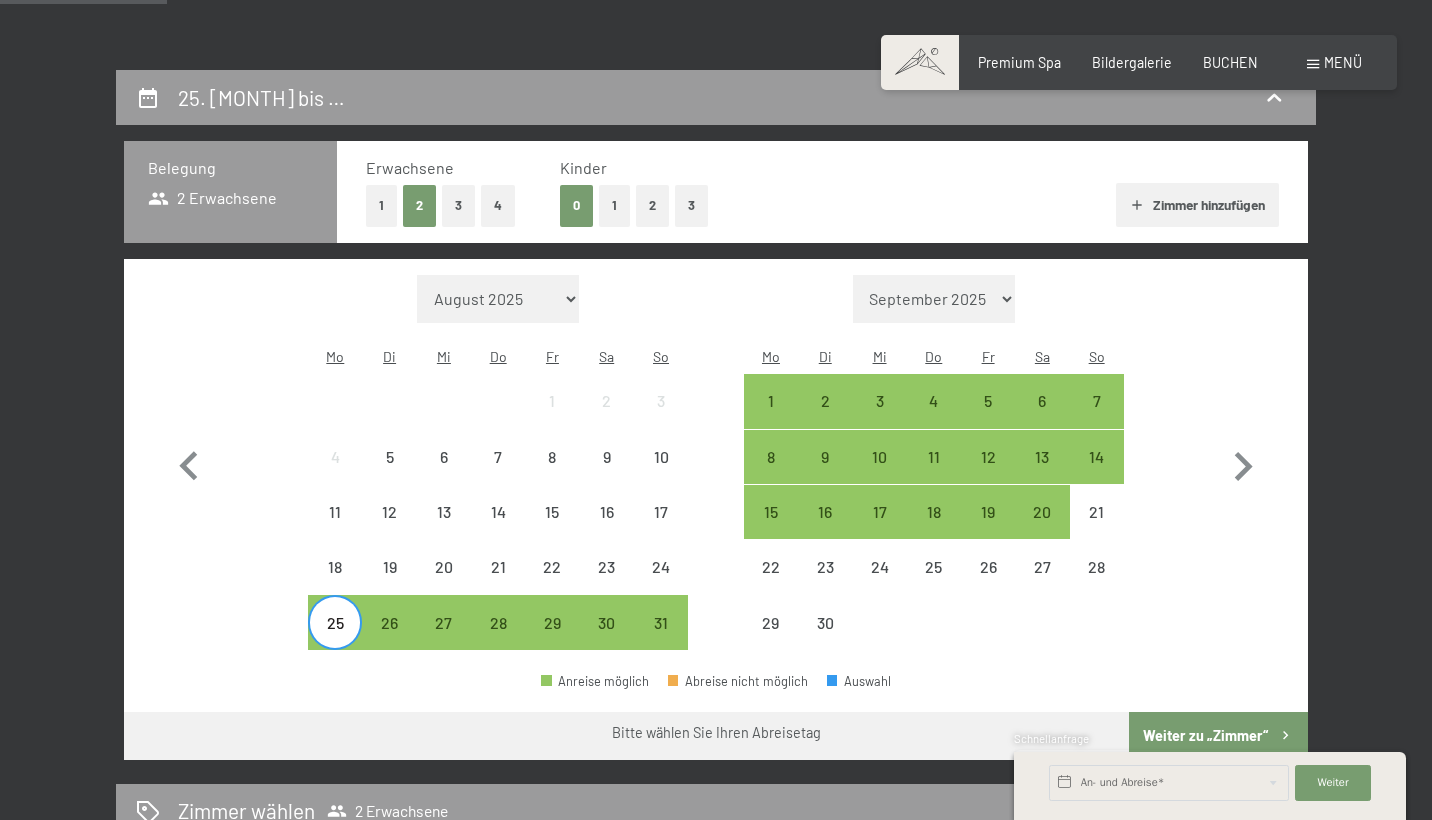 click on "25" at bounding box center (335, 640) 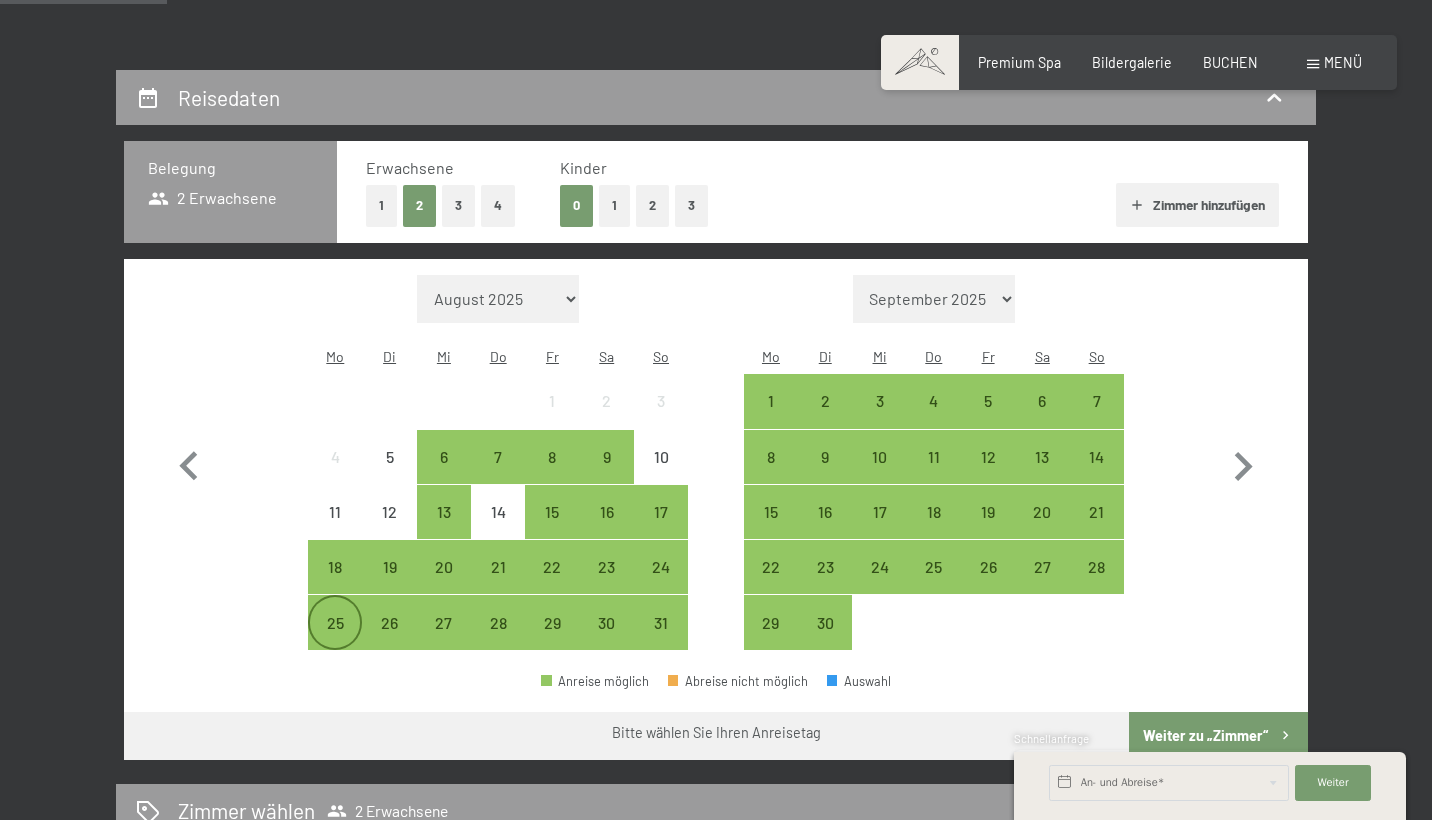 click on "25" at bounding box center (335, 640) 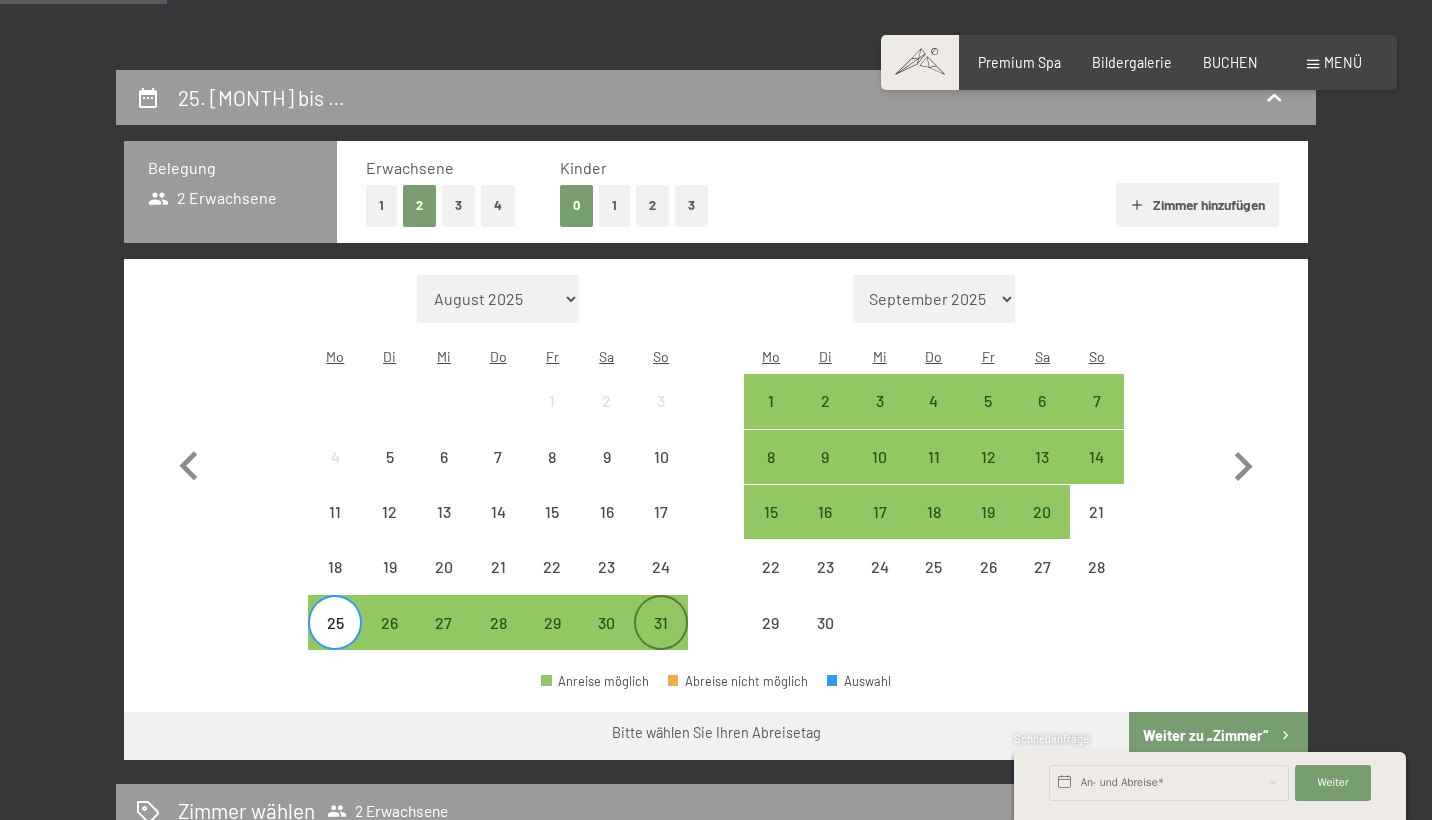 click on "31" at bounding box center (661, 640) 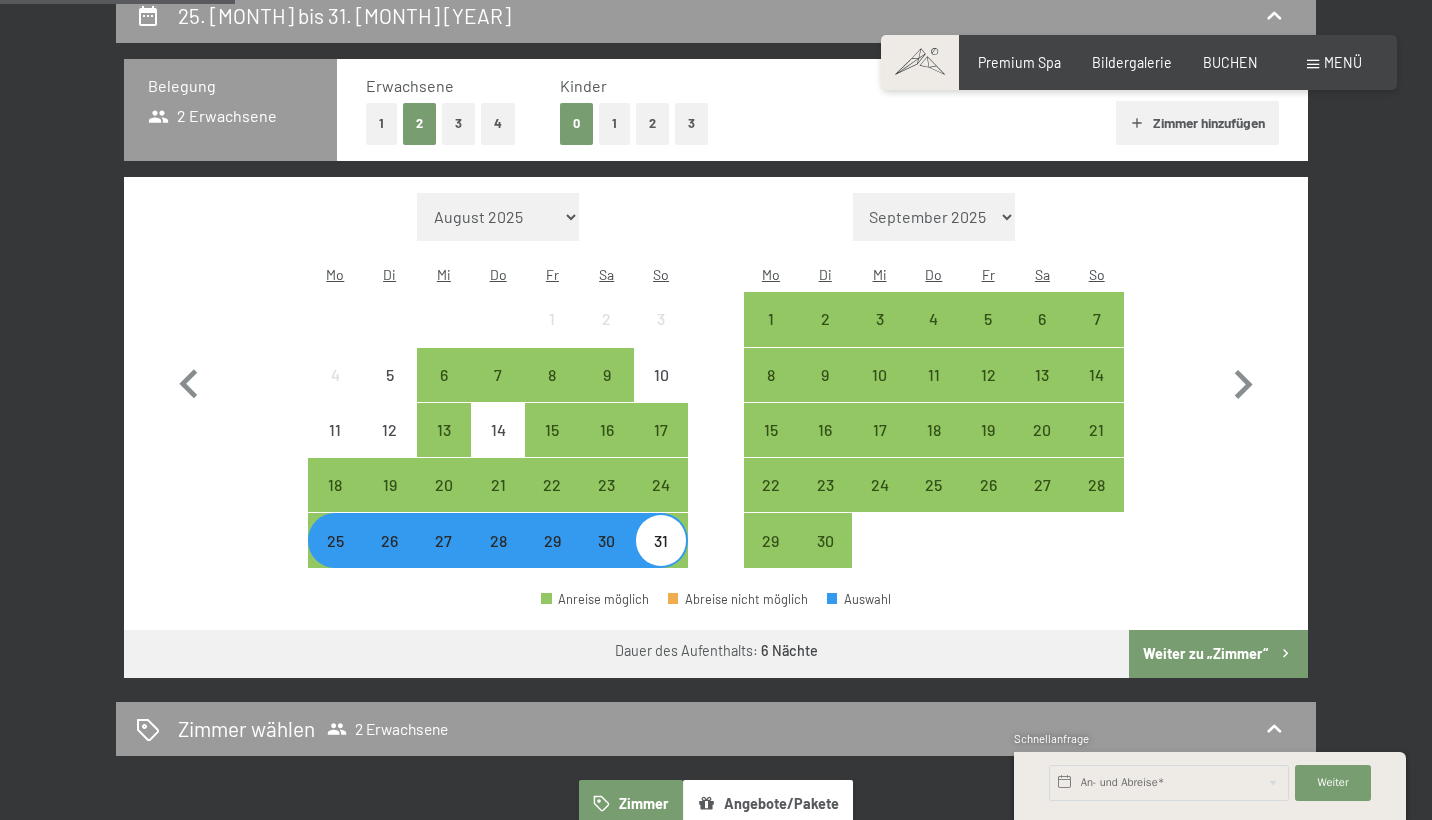 scroll, scrollTop: 320, scrollLeft: 0, axis: vertical 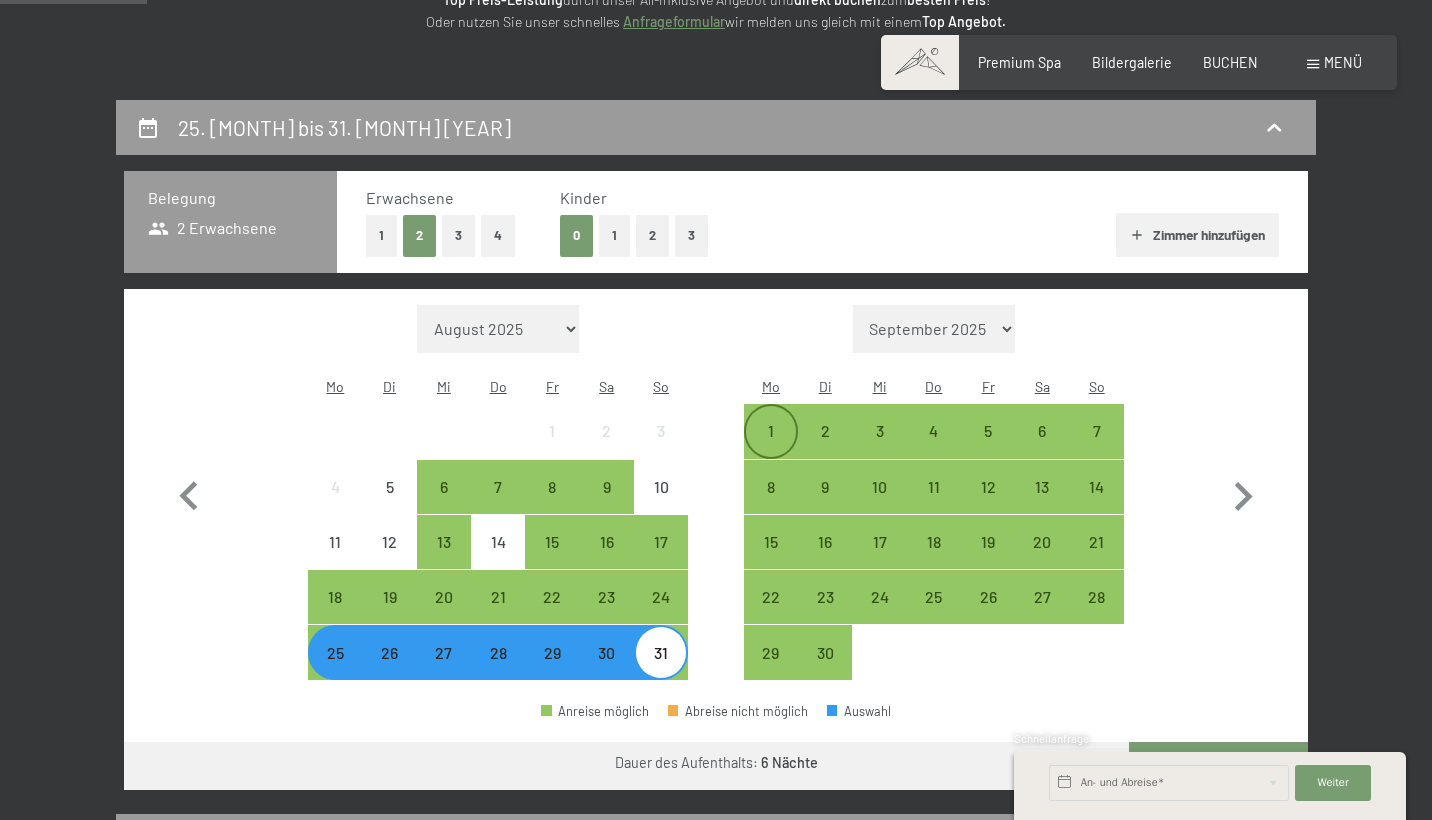 click on "1" at bounding box center [771, 448] 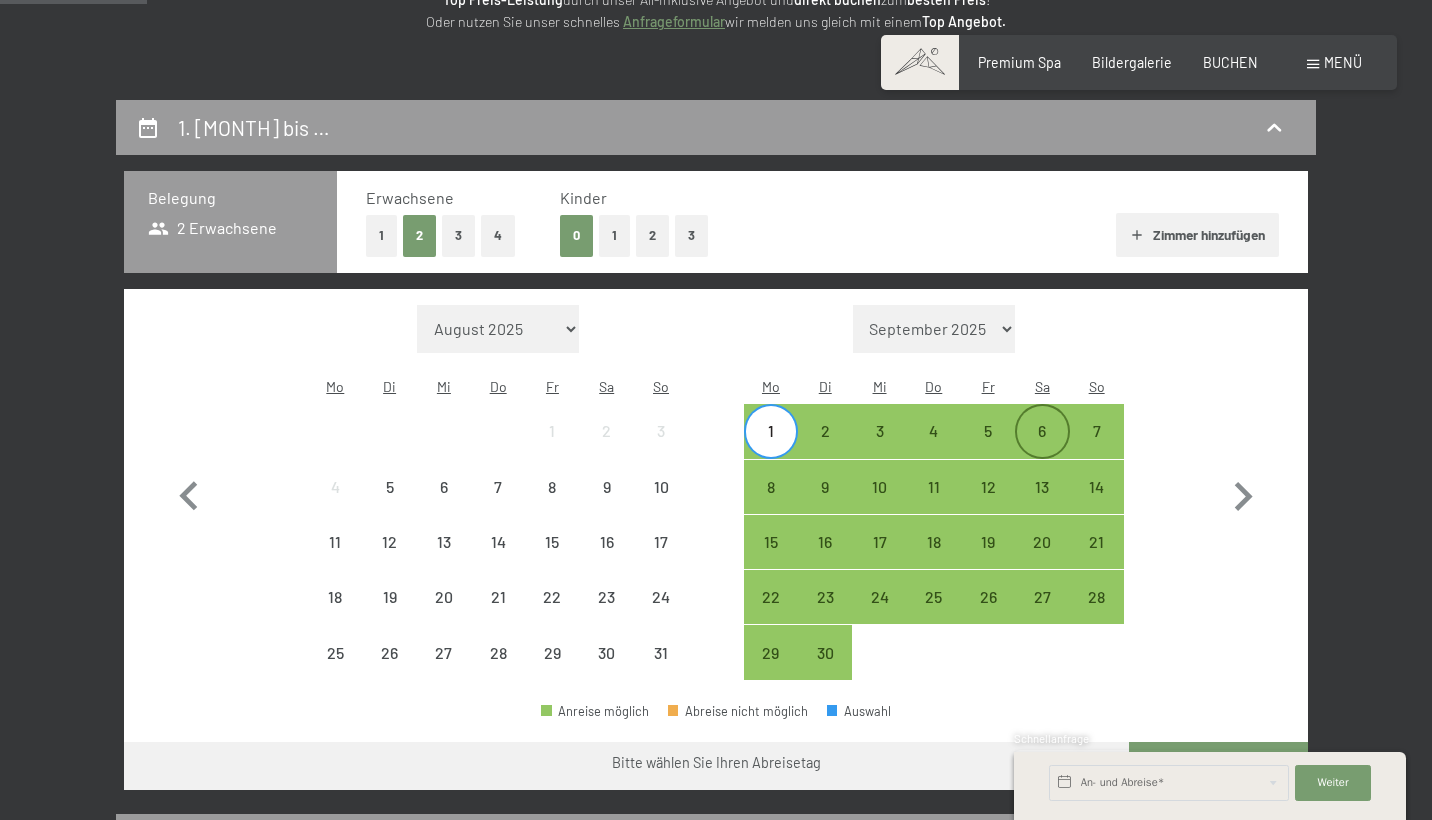 click on "6" at bounding box center [1042, 448] 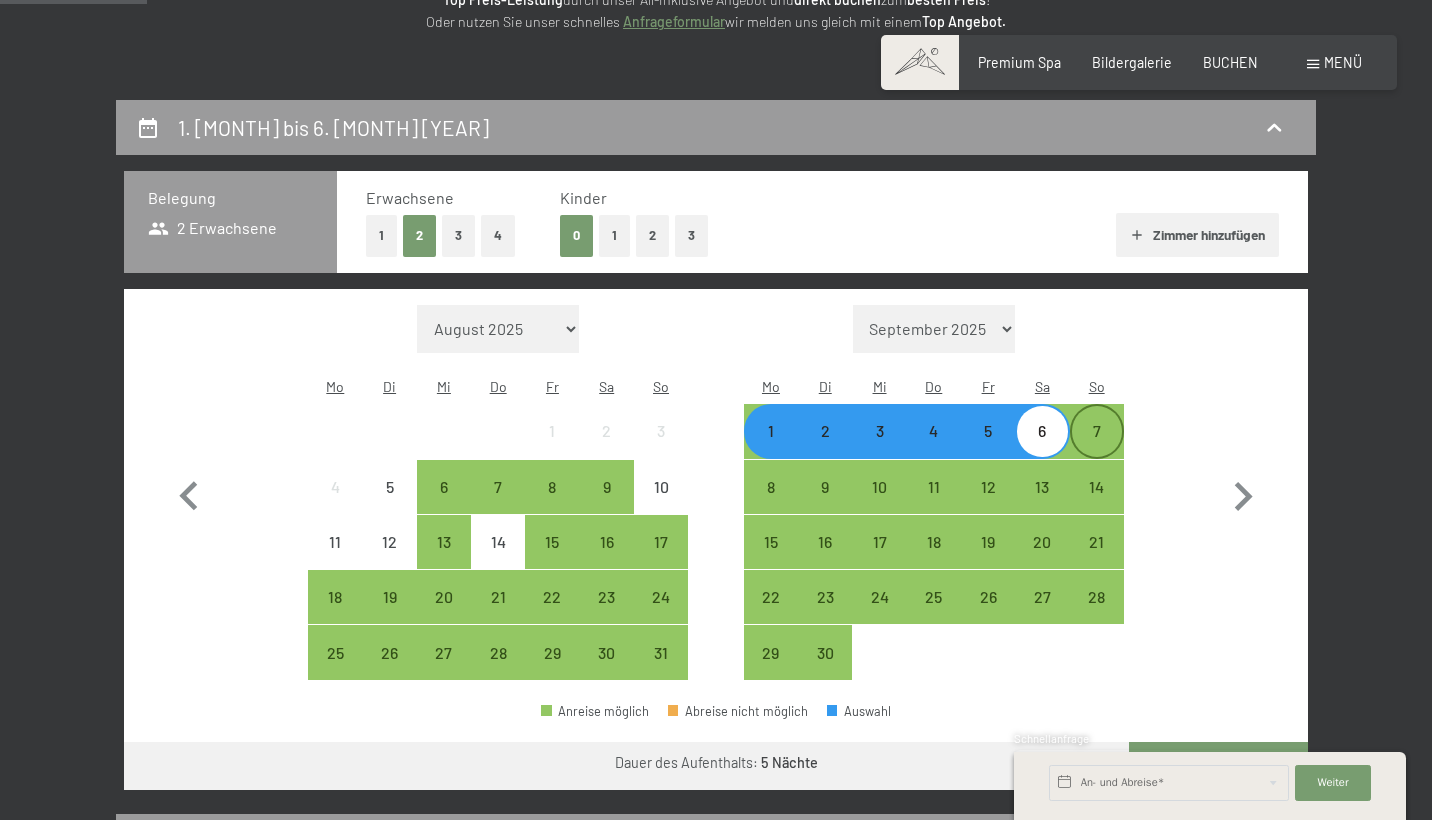 click on "7" at bounding box center [1097, 448] 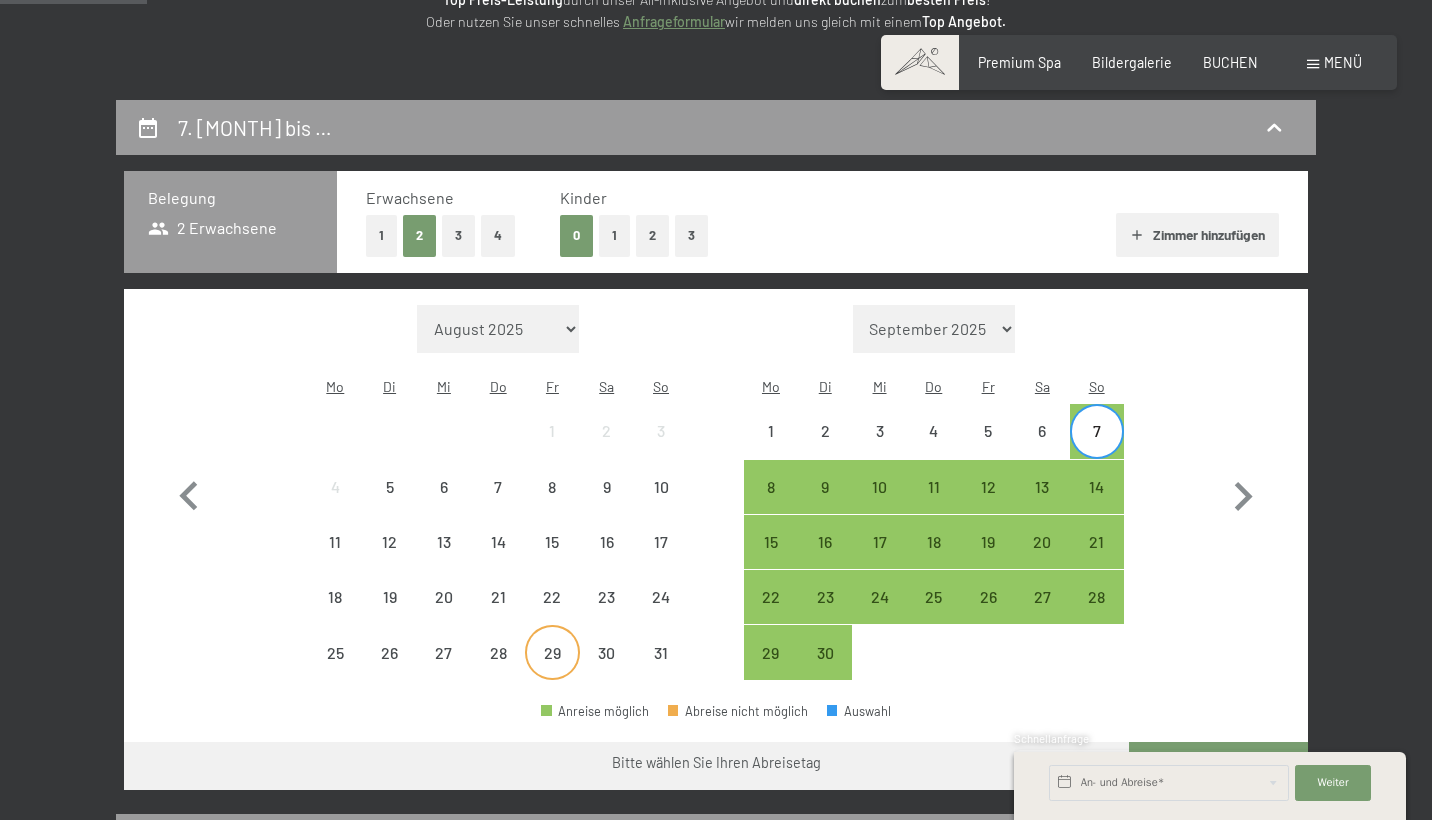 click on "29" at bounding box center [552, 670] 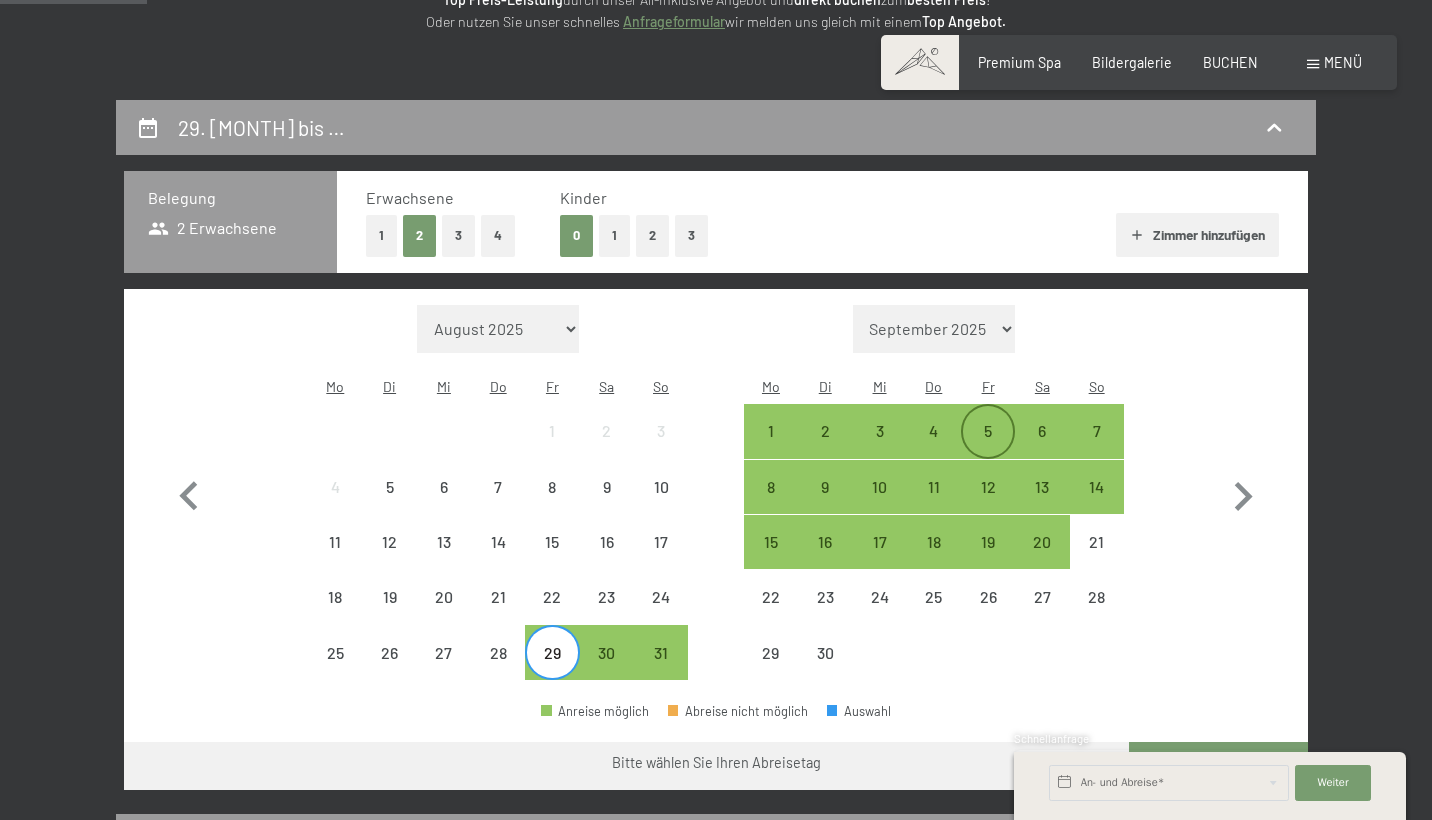 click on "5" at bounding box center (988, 448) 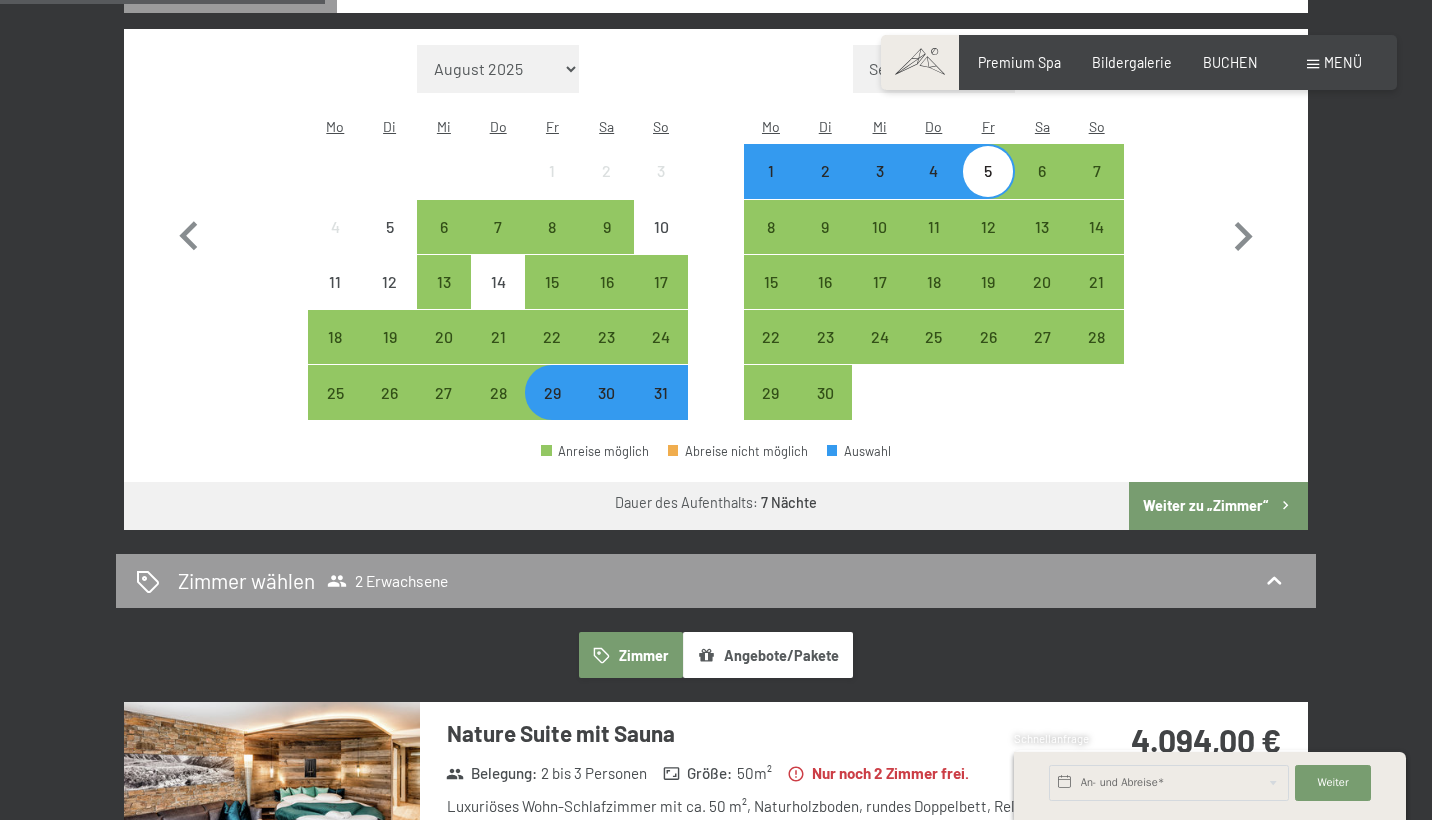 scroll, scrollTop: 578, scrollLeft: 0, axis: vertical 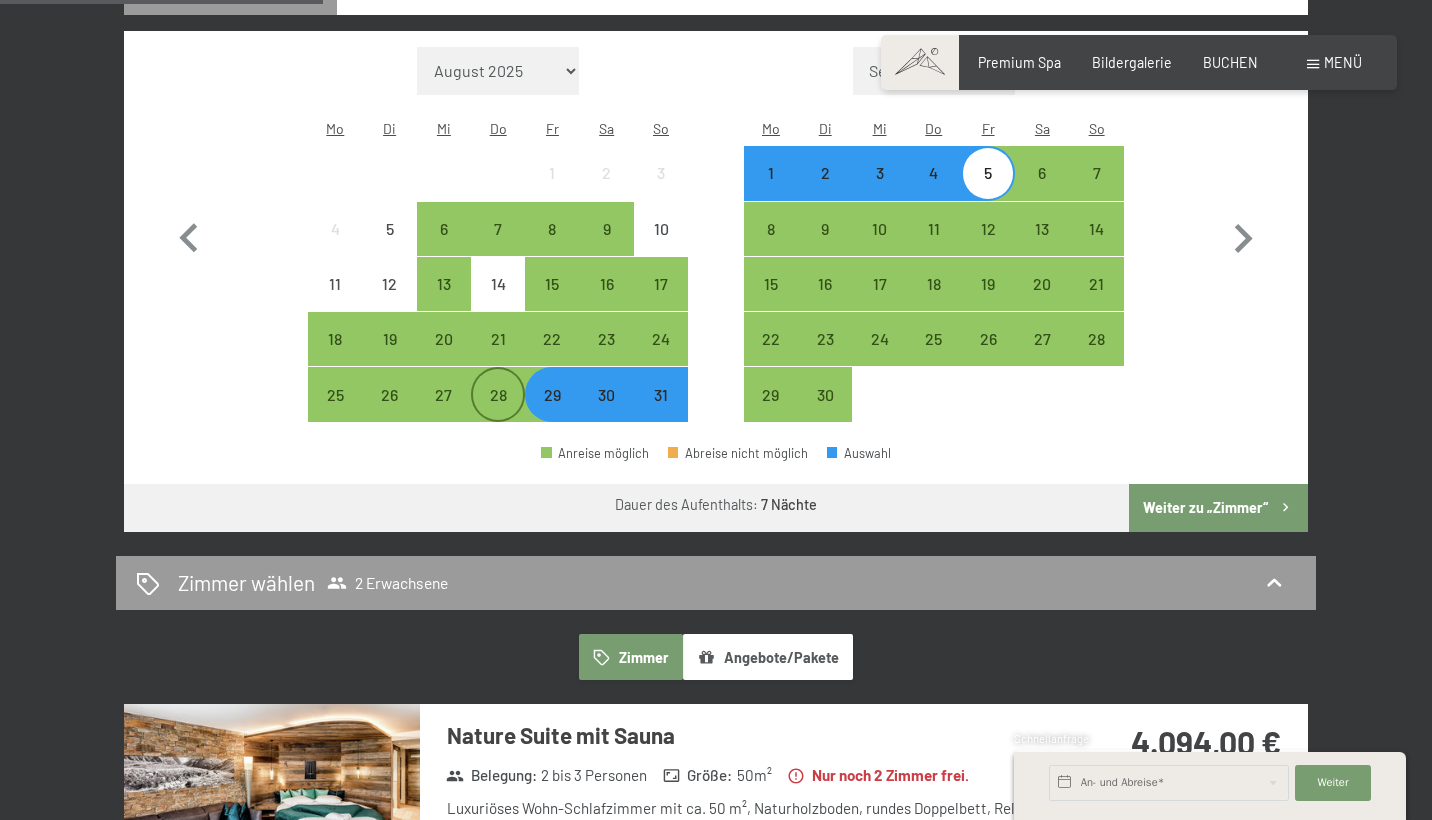 click on "28" at bounding box center [498, 412] 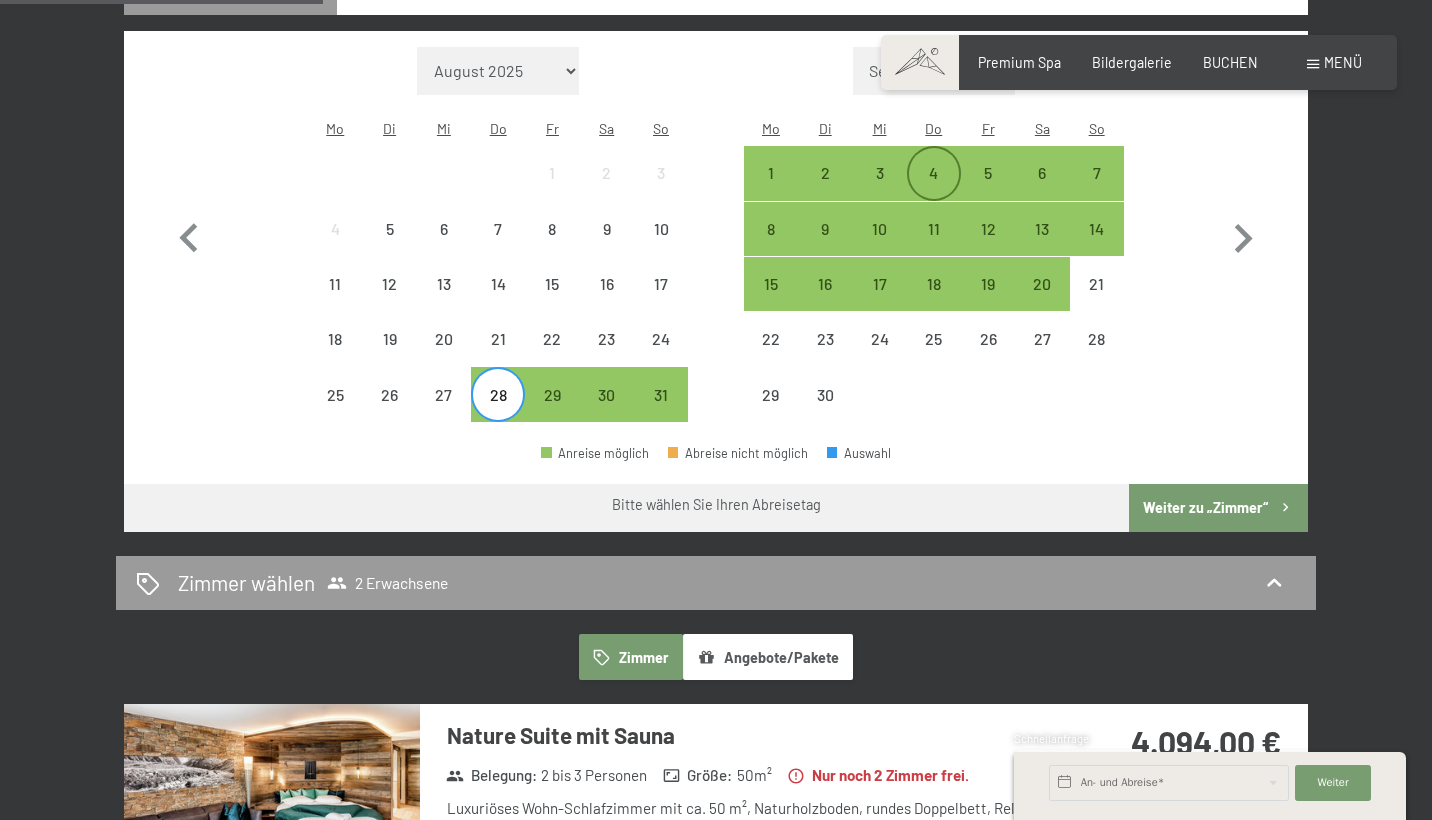 click on "4" at bounding box center [934, 190] 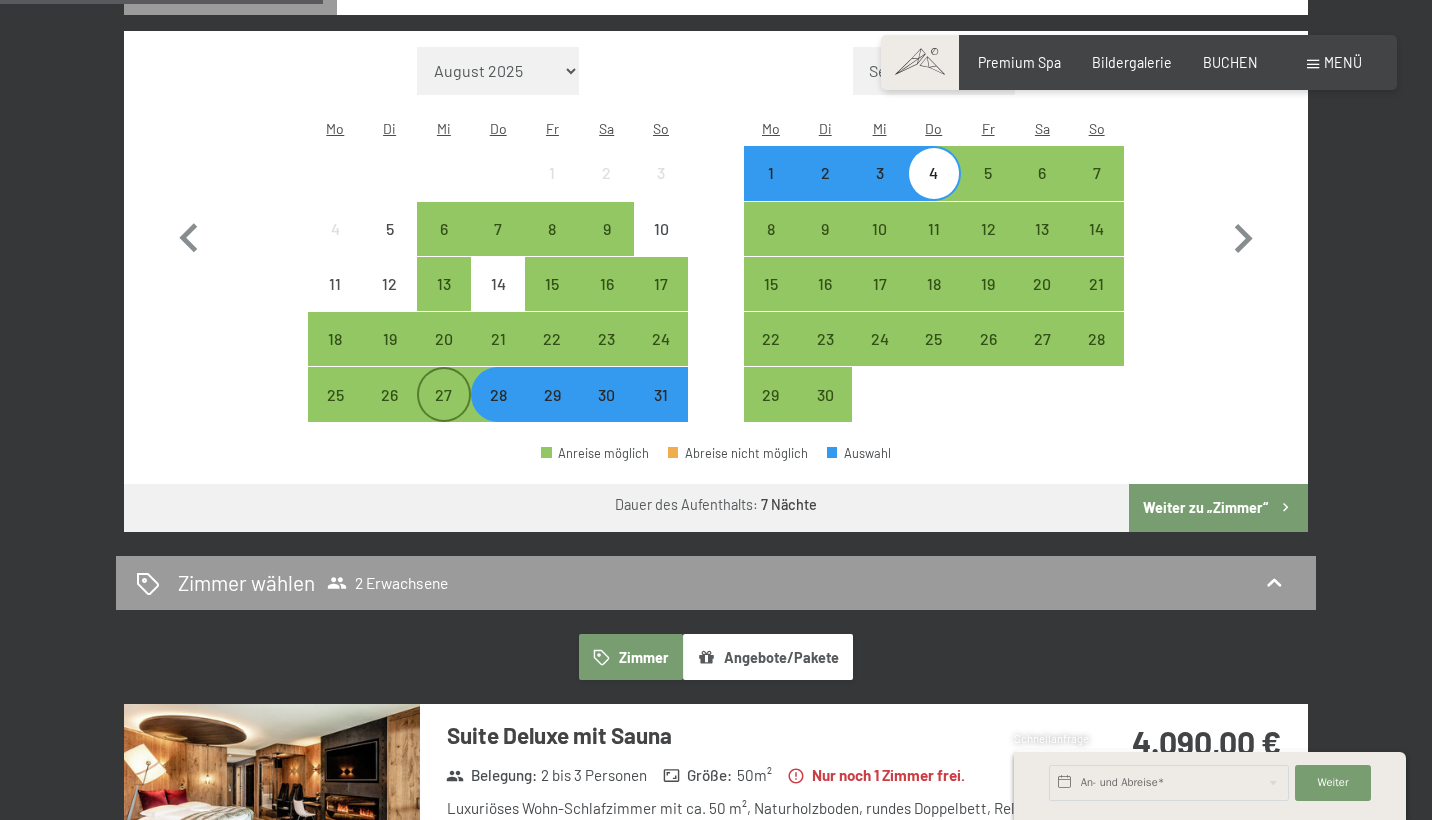 click on "27" at bounding box center [444, 412] 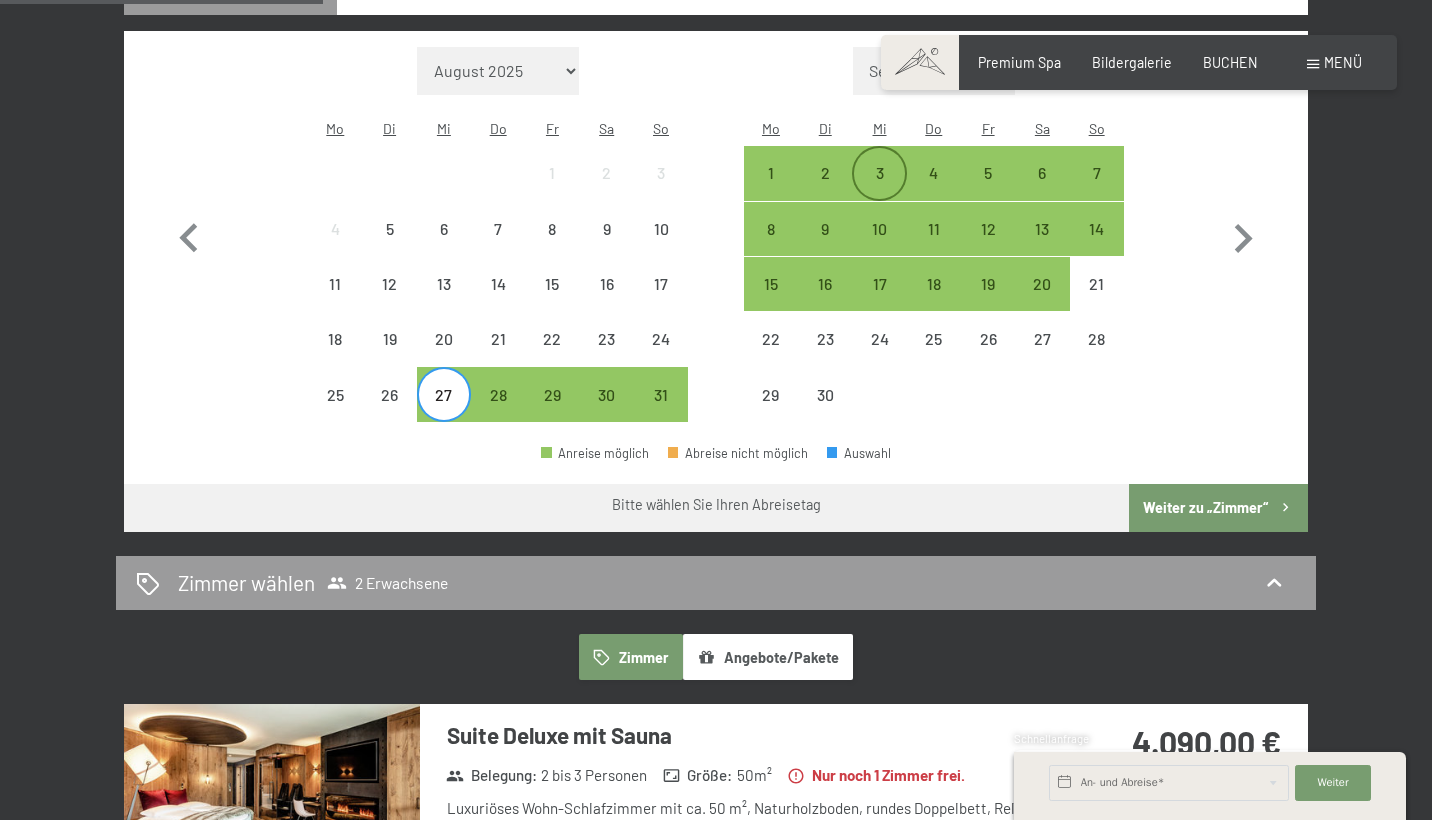 click on "3" at bounding box center [879, 190] 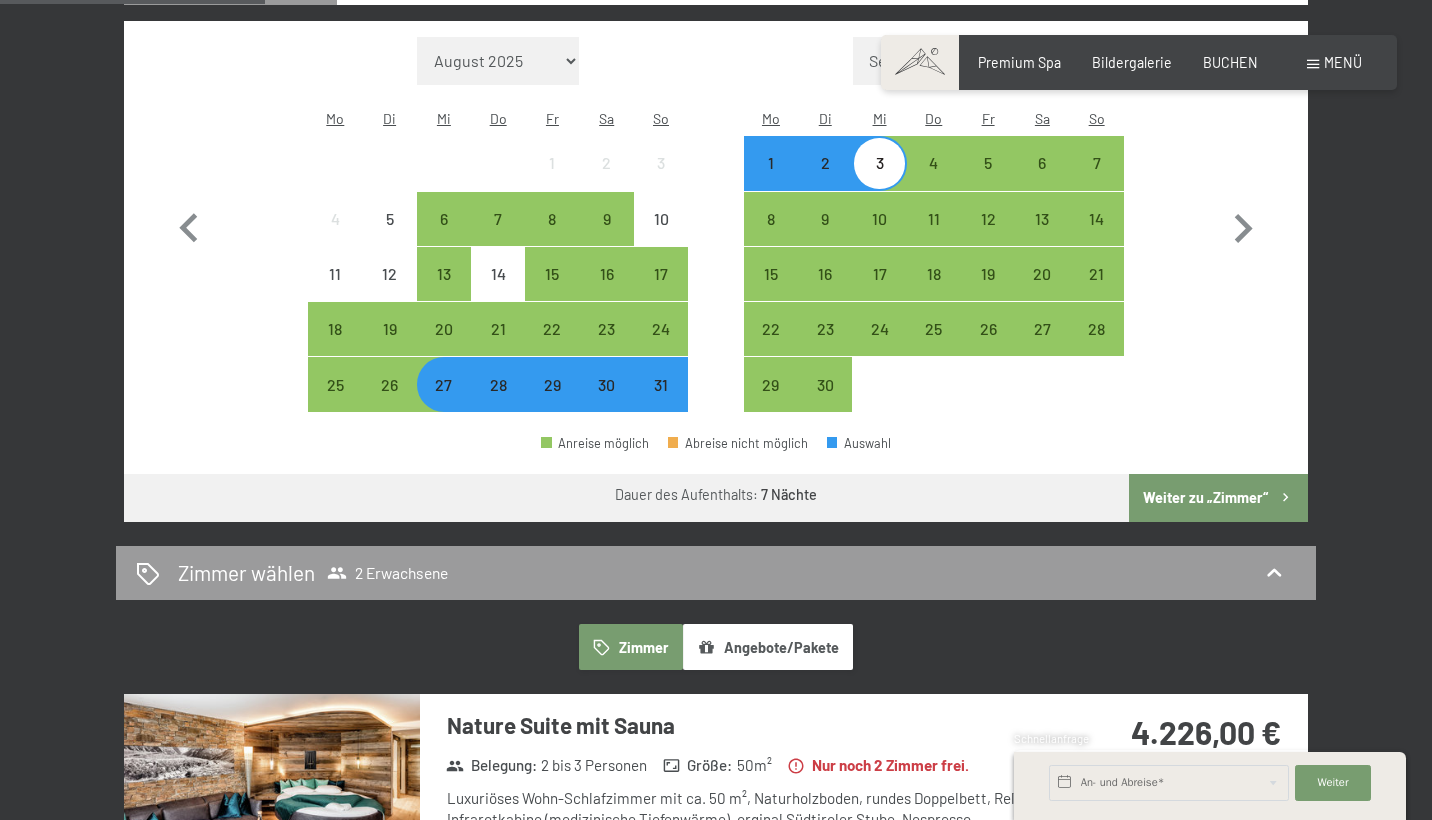 scroll, scrollTop: 579, scrollLeft: 0, axis: vertical 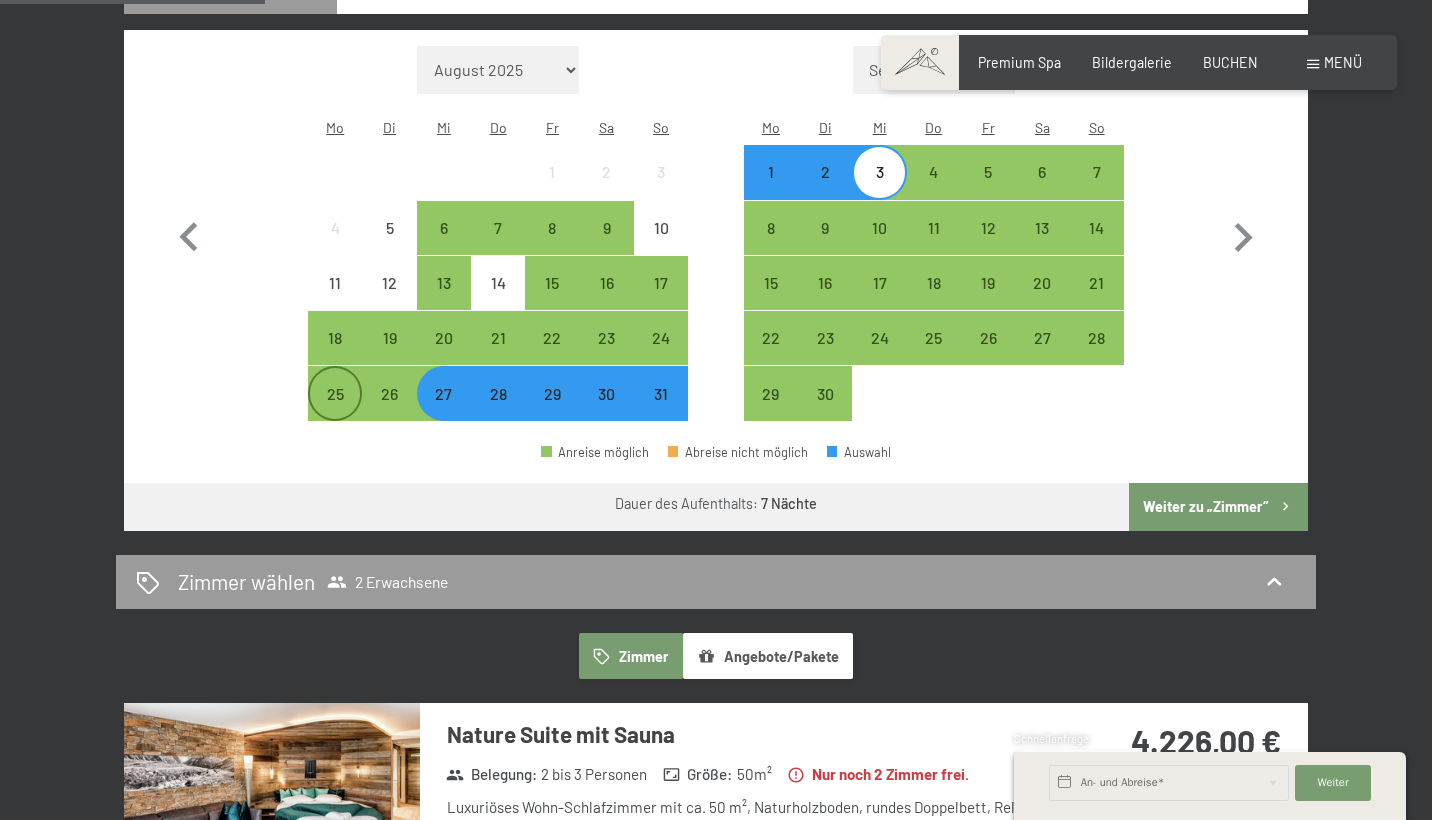 click on "25" at bounding box center (335, 411) 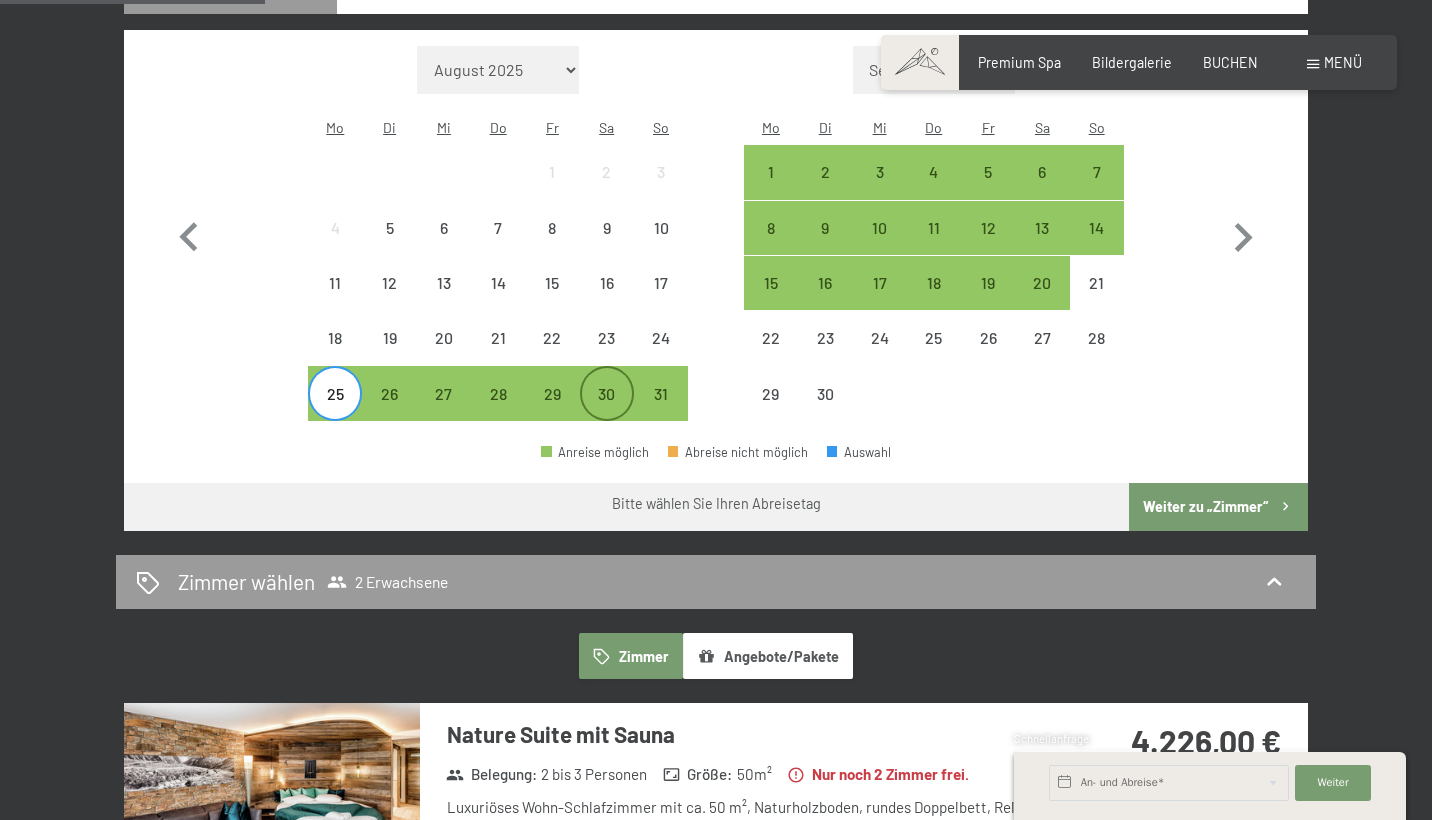 click on "30" at bounding box center (607, 411) 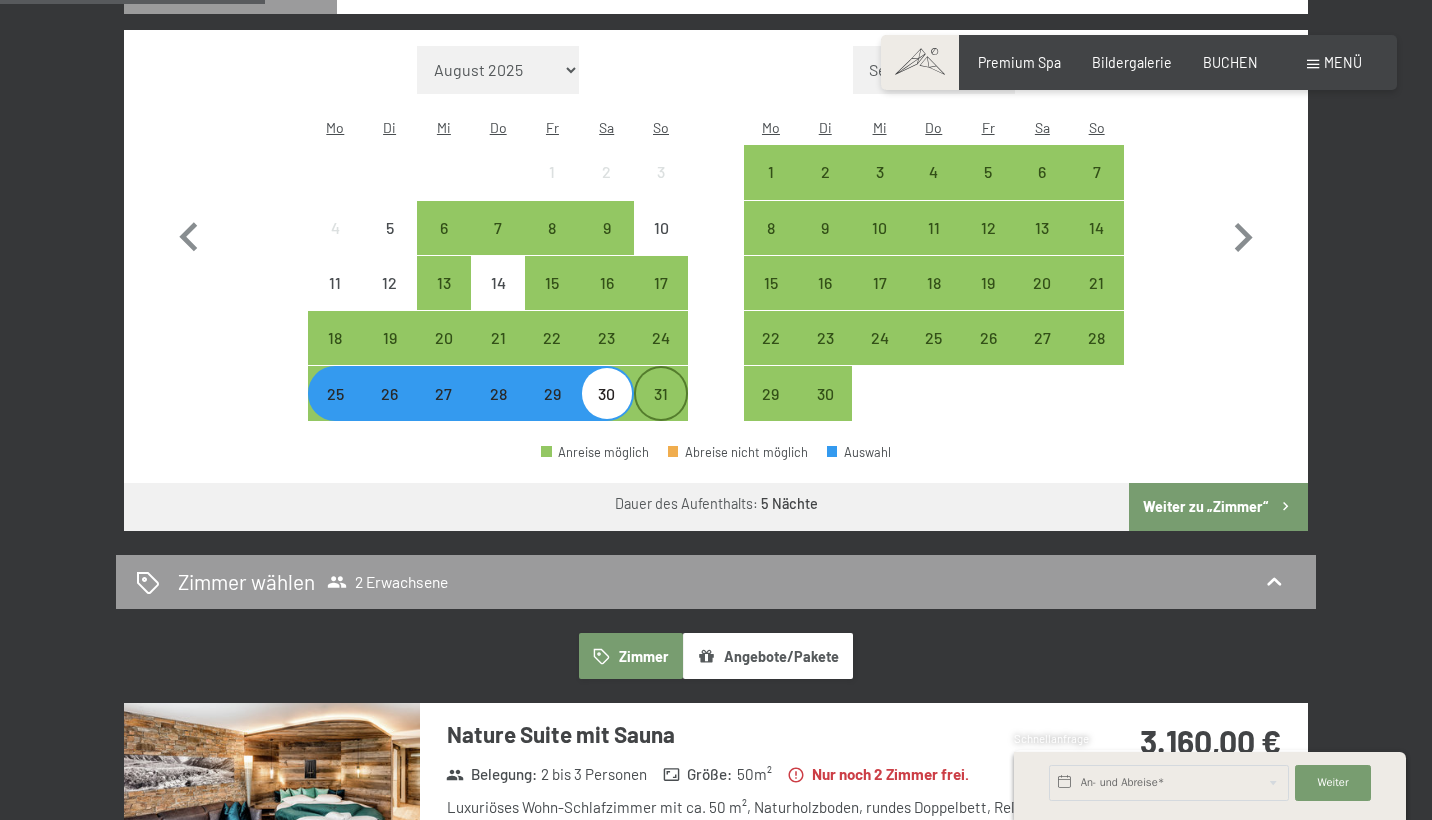 click on "31" at bounding box center [661, 411] 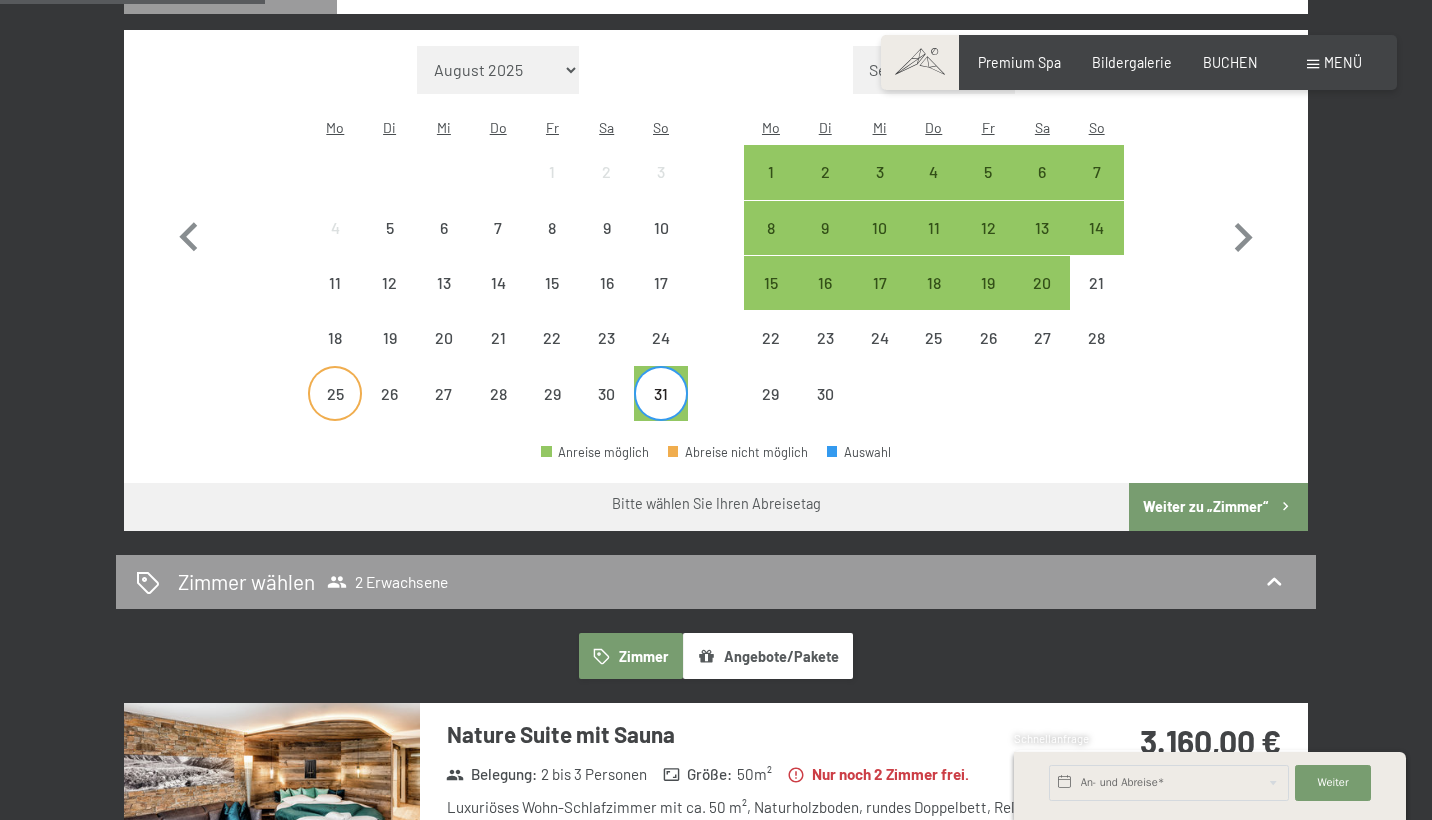 click on "25" at bounding box center (335, 411) 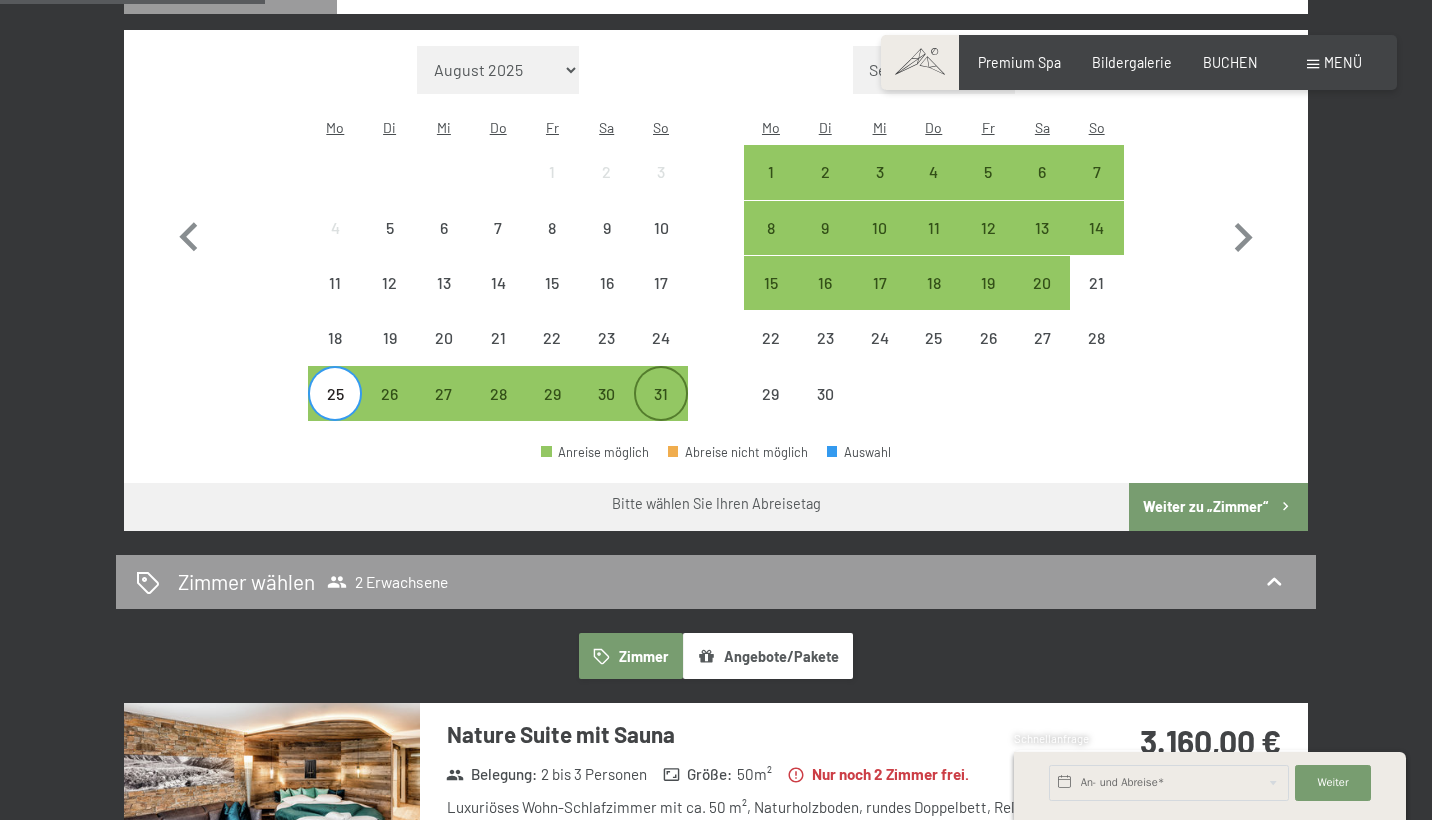 click on "31" at bounding box center [661, 411] 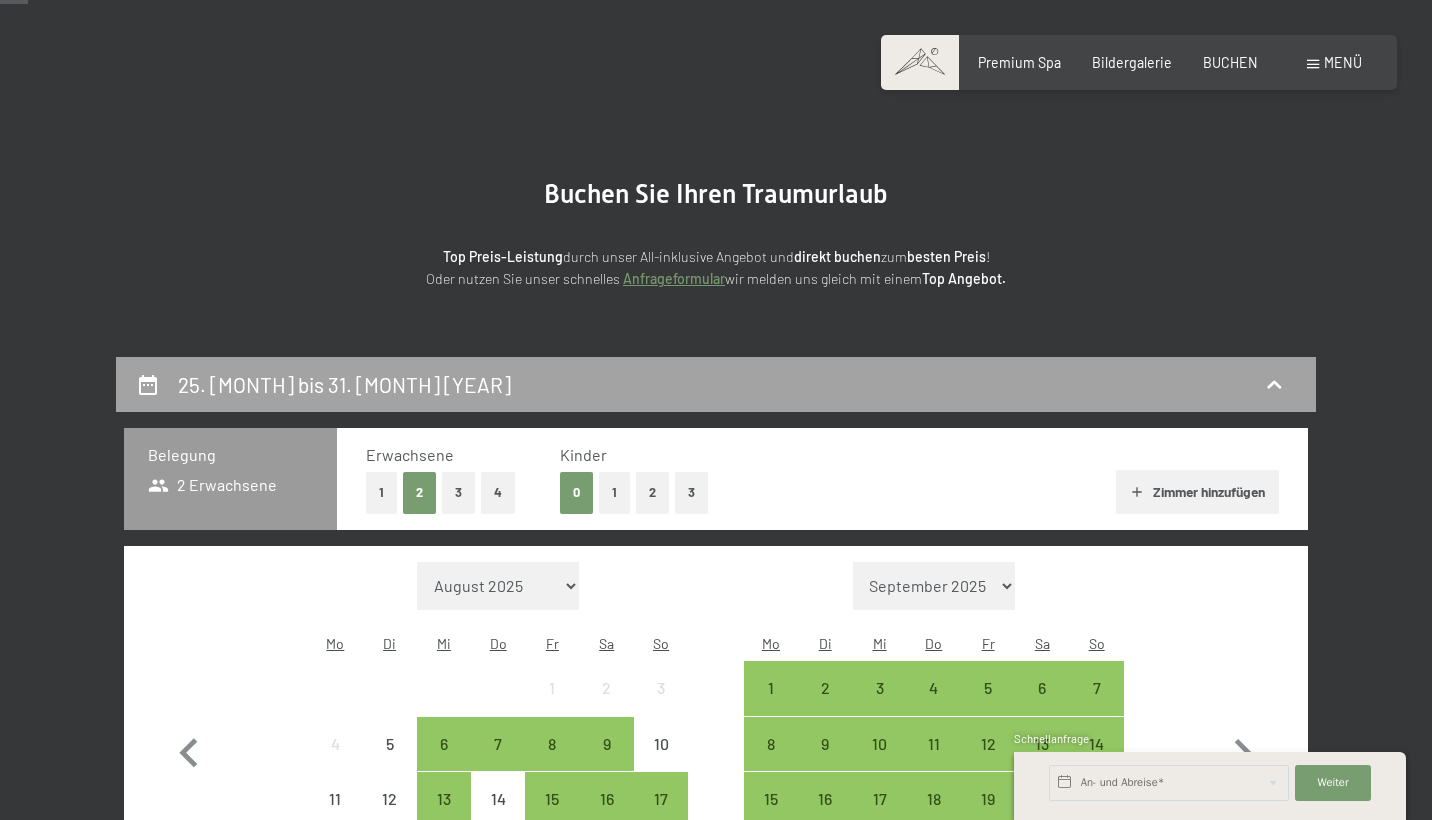 scroll, scrollTop: 62, scrollLeft: 0, axis: vertical 